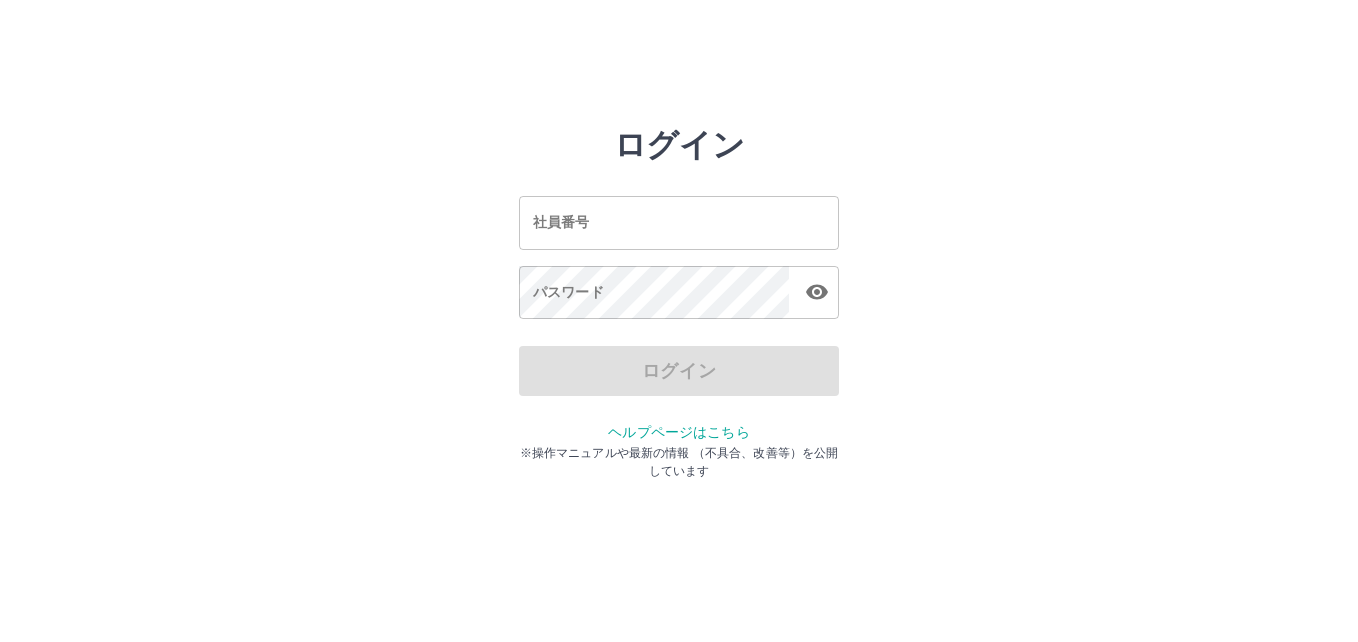 scroll, scrollTop: 0, scrollLeft: 0, axis: both 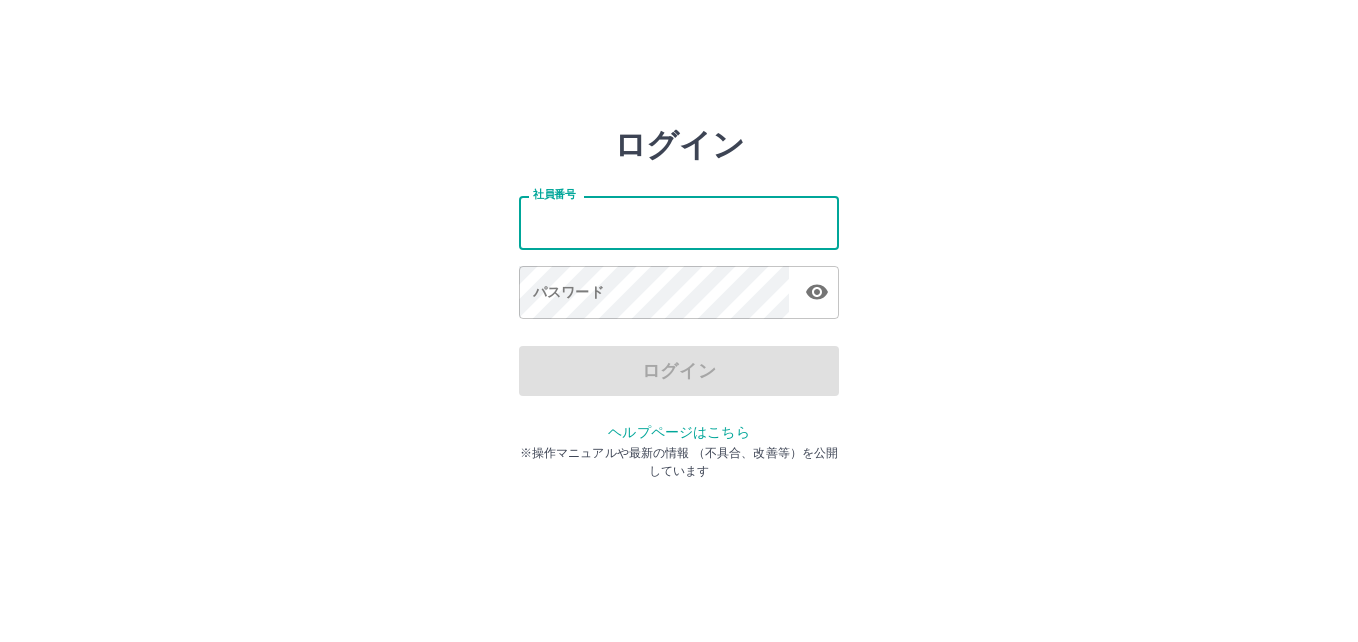 click on "社員番号" at bounding box center (679, 222) 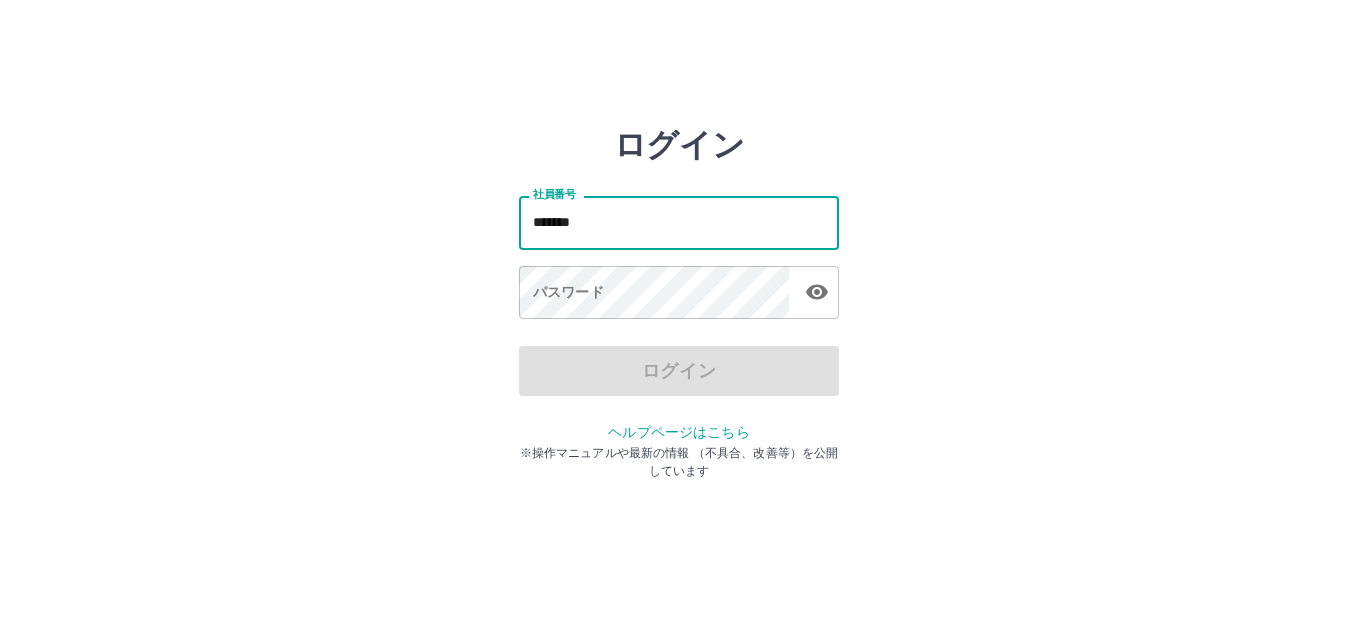 type on "*******" 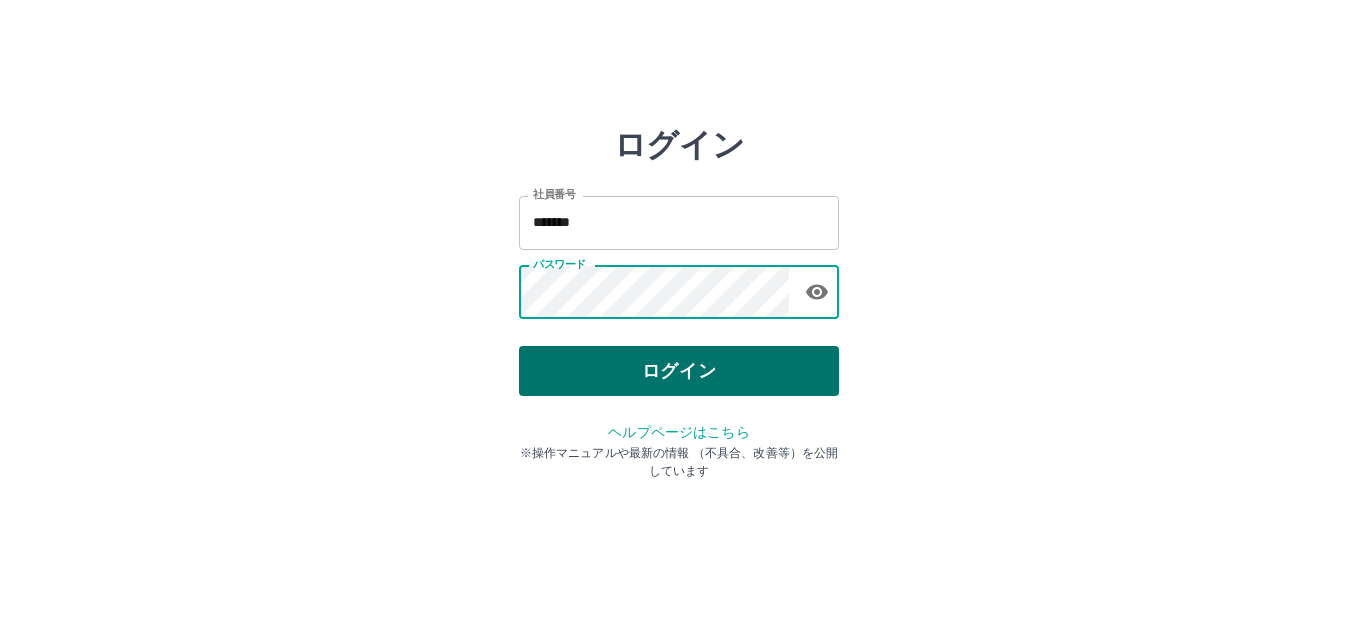click on "ログイン" at bounding box center (679, 371) 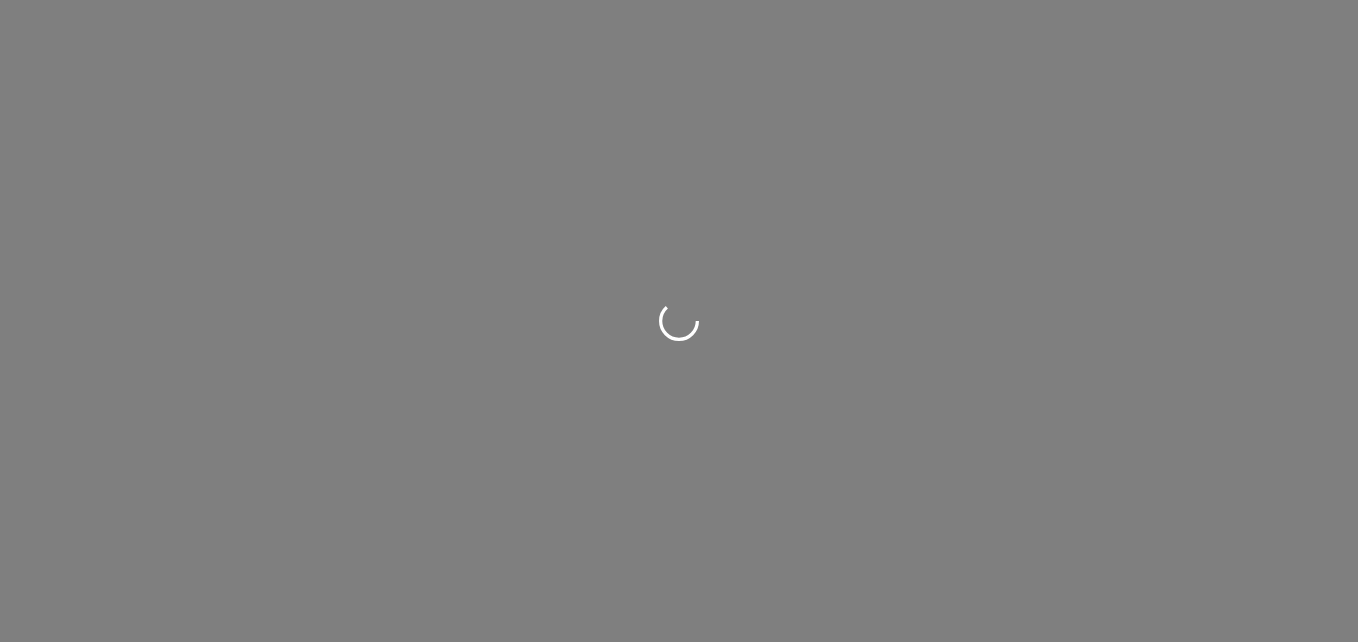 scroll, scrollTop: 0, scrollLeft: 0, axis: both 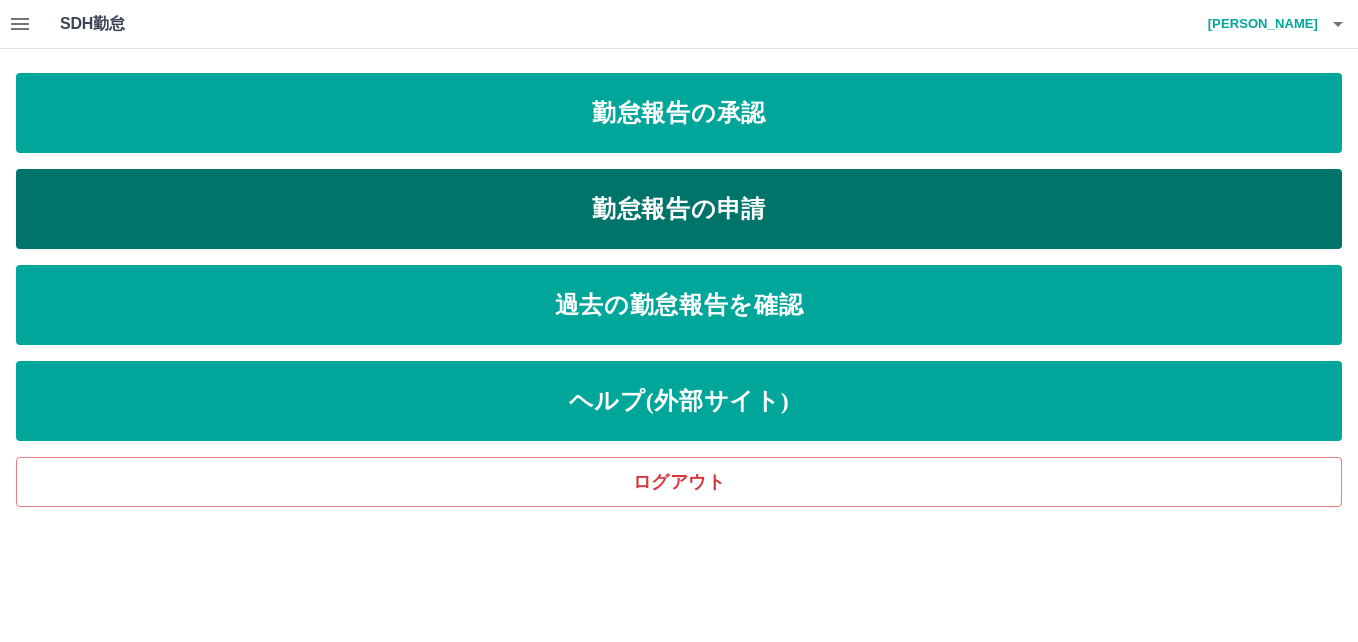click on "勤怠報告の申請" at bounding box center (679, 209) 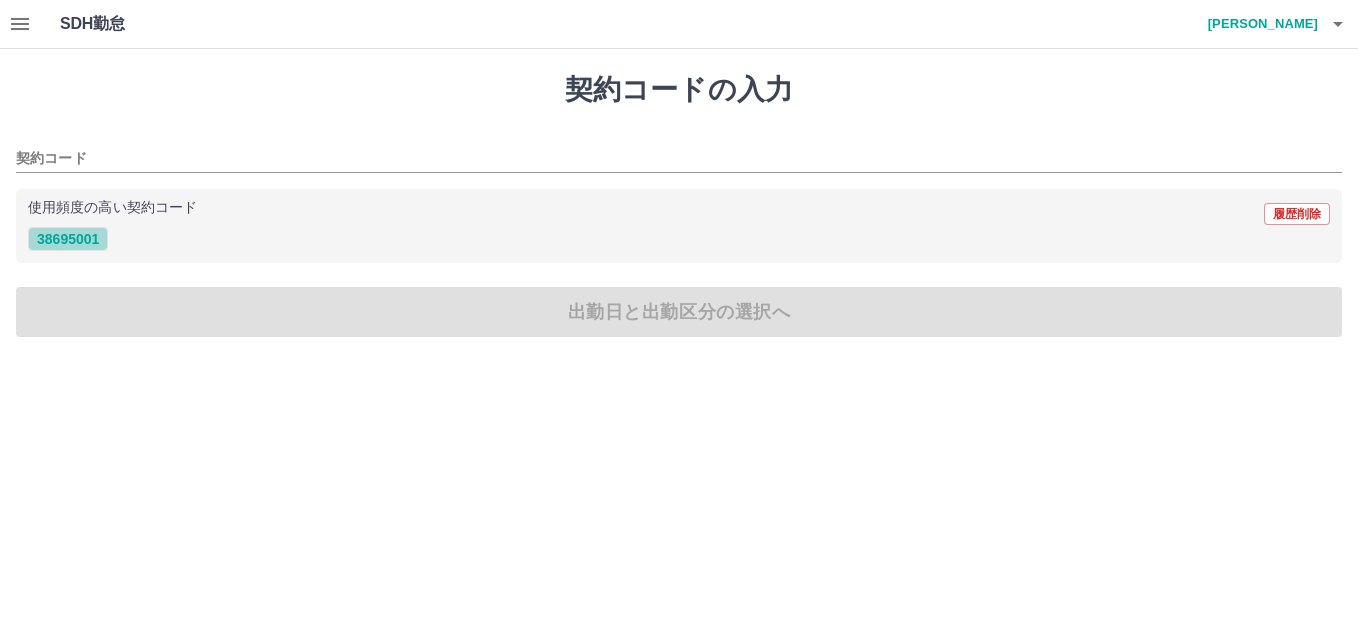 click on "38695001" at bounding box center [68, 239] 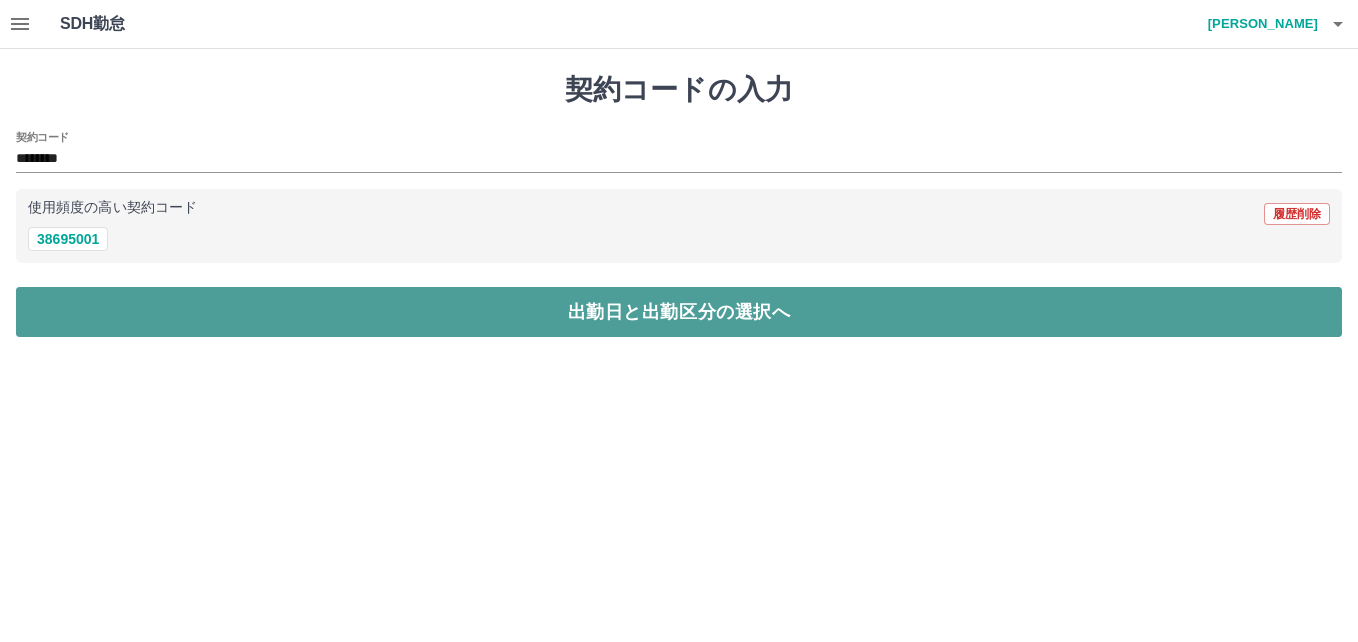 click on "出勤日と出勤区分の選択へ" at bounding box center (679, 312) 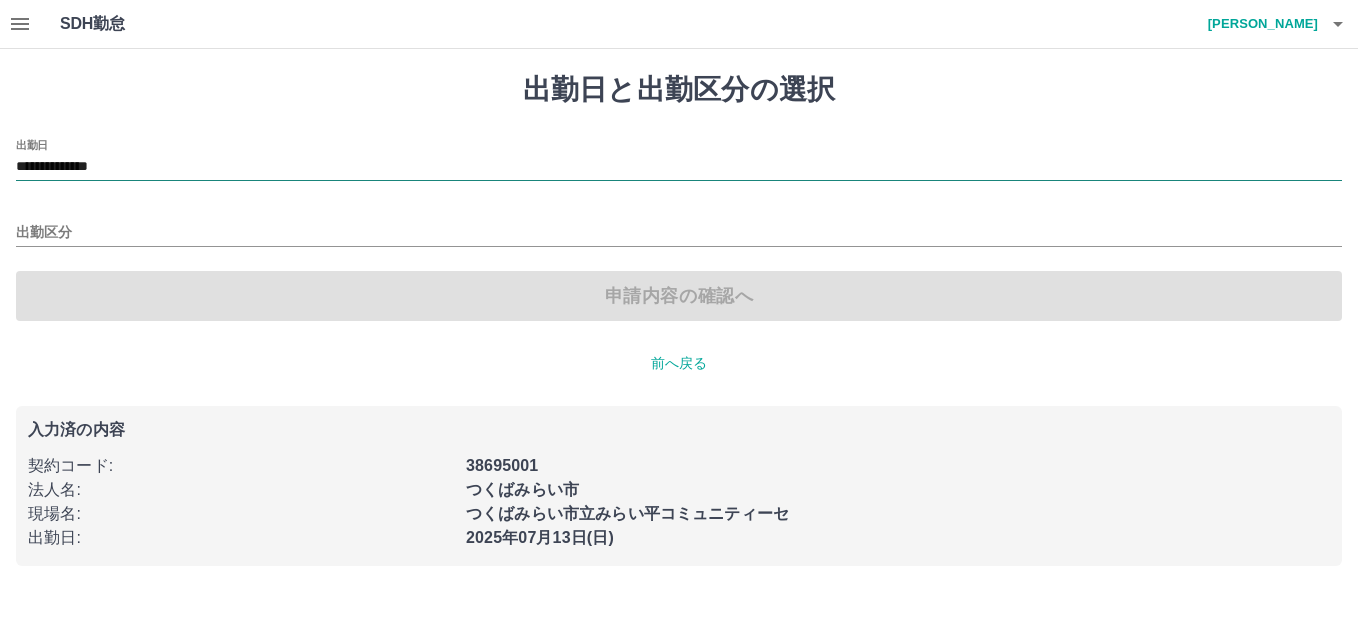 click on "**********" at bounding box center [679, 167] 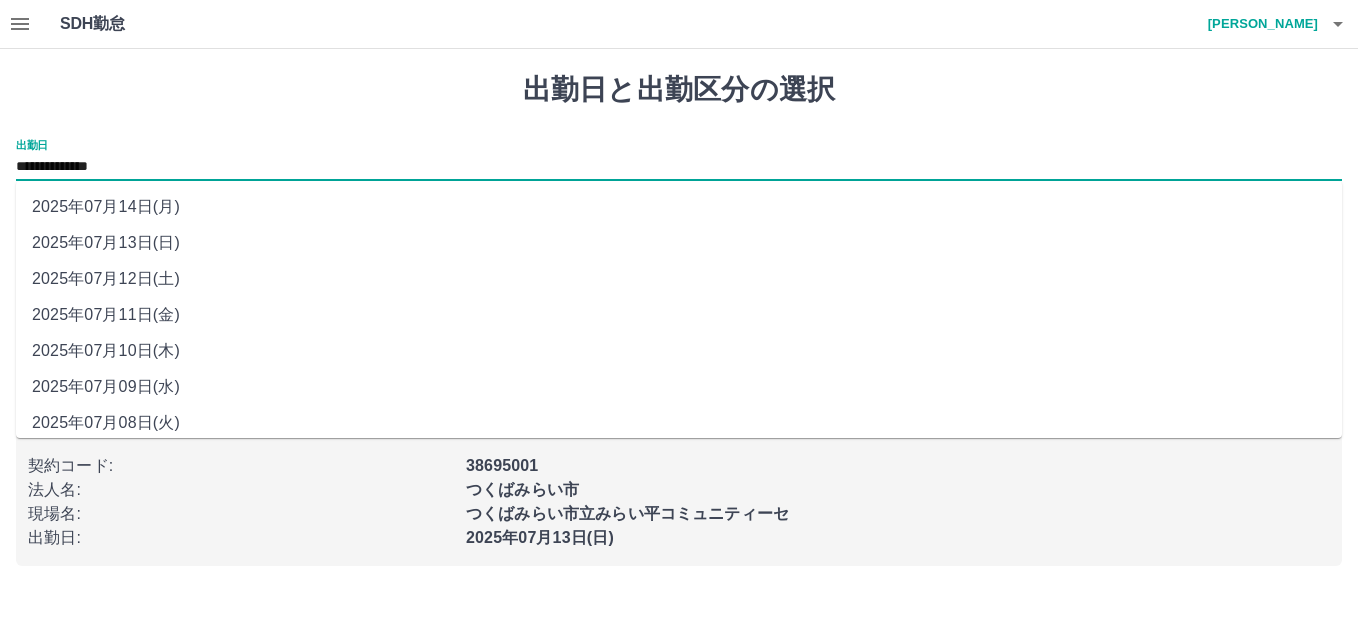 drag, startPoint x: 91, startPoint y: 170, endPoint x: 96, endPoint y: 207, distance: 37.336308 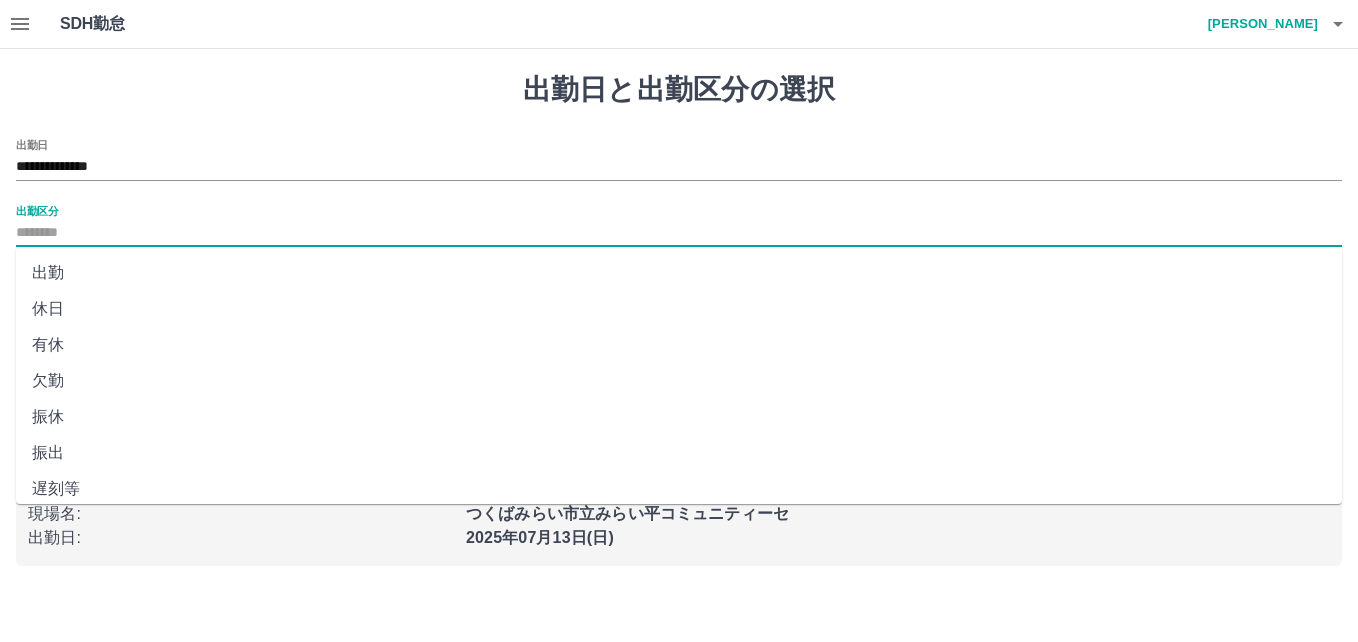 click on "出勤区分" at bounding box center (679, 233) 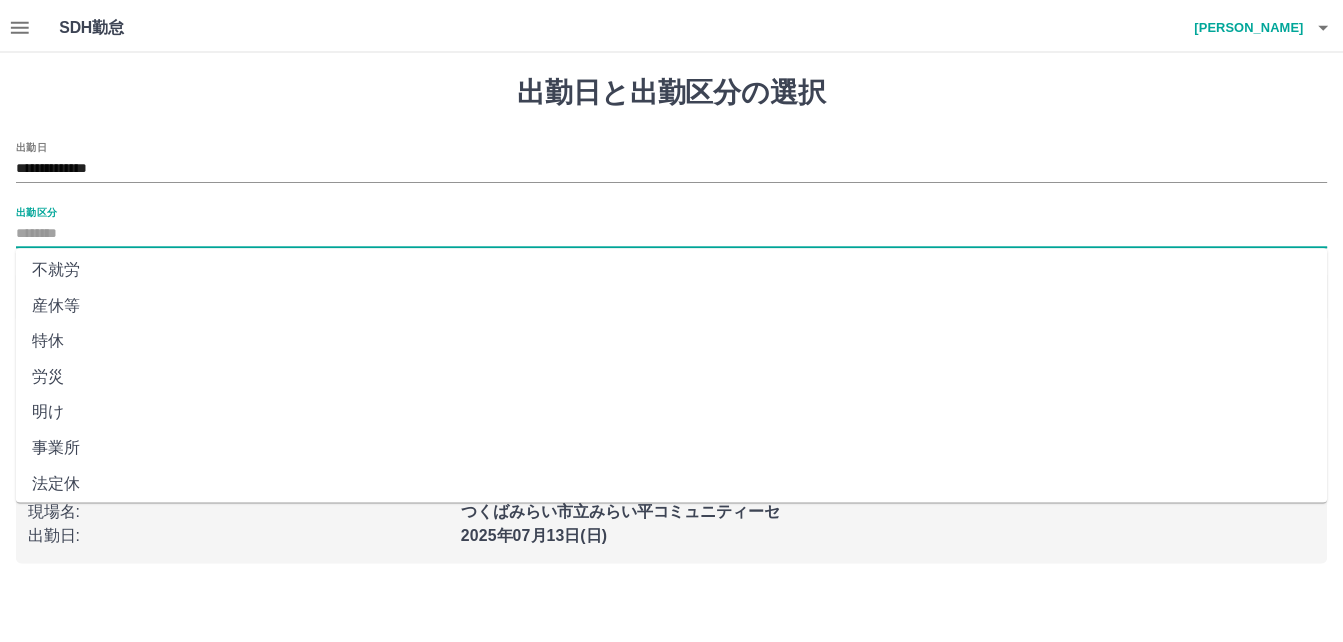 scroll, scrollTop: 407, scrollLeft: 0, axis: vertical 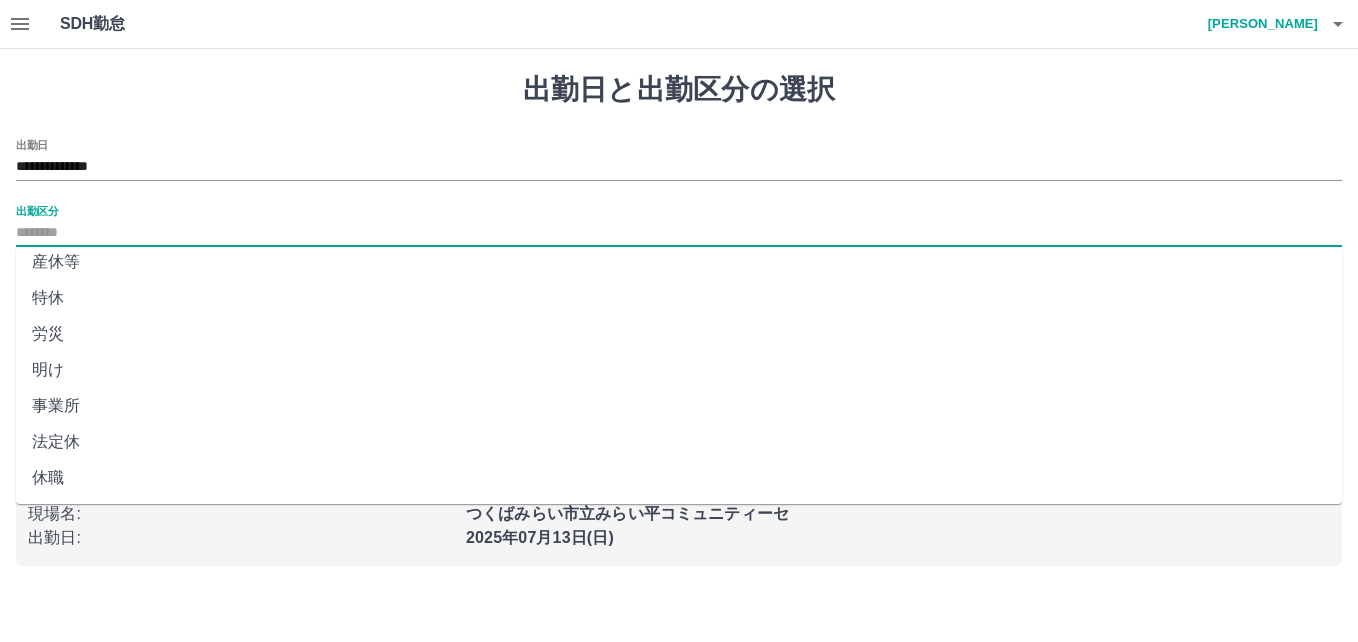 click on "法定休" at bounding box center (679, 442) 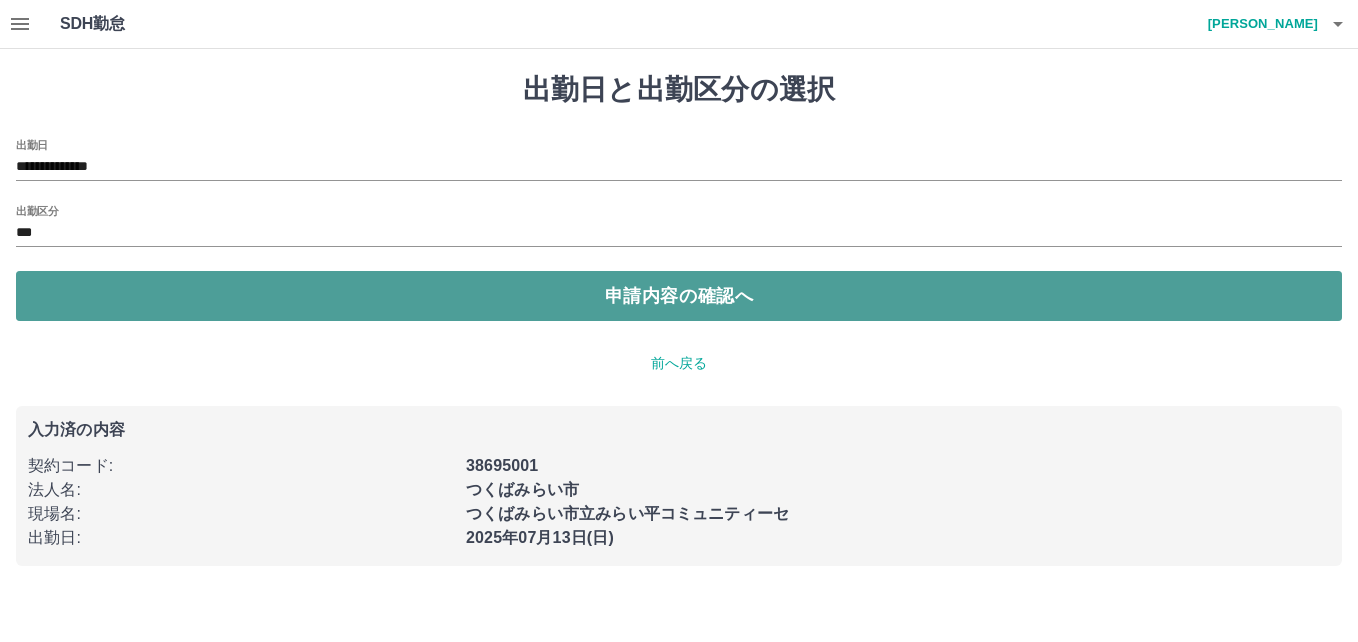 click on "申請内容の確認へ" at bounding box center [679, 296] 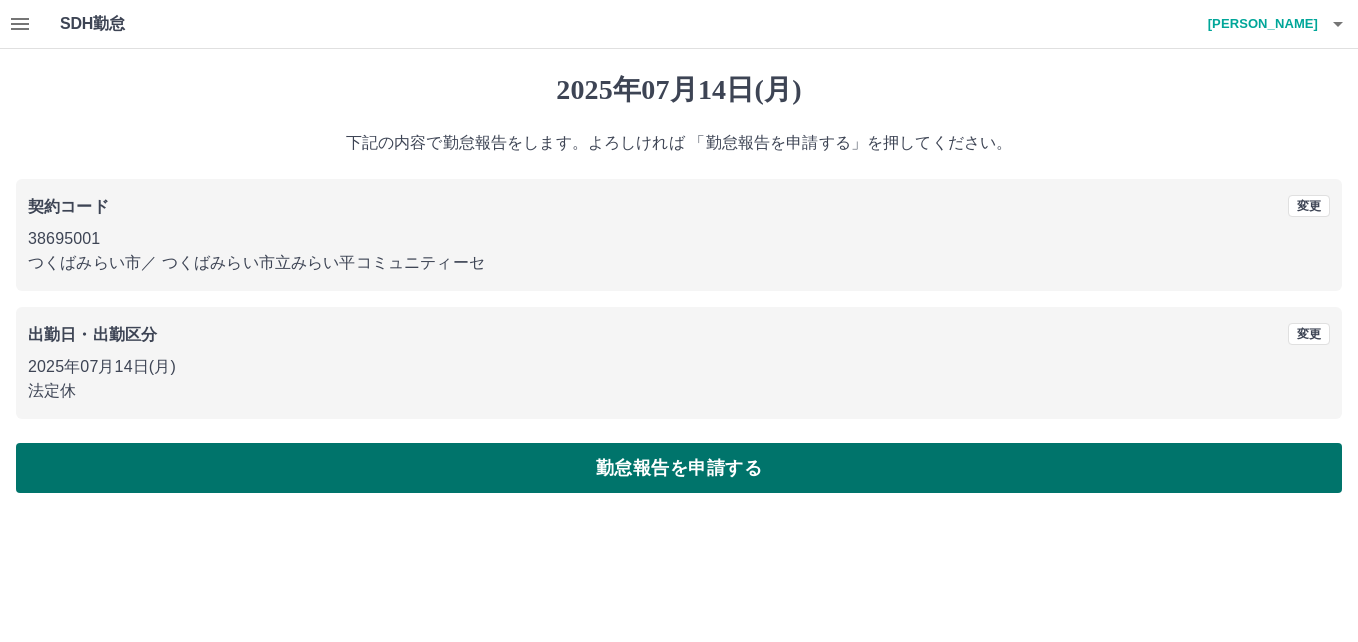 click on "勤怠報告を申請する" at bounding box center [679, 468] 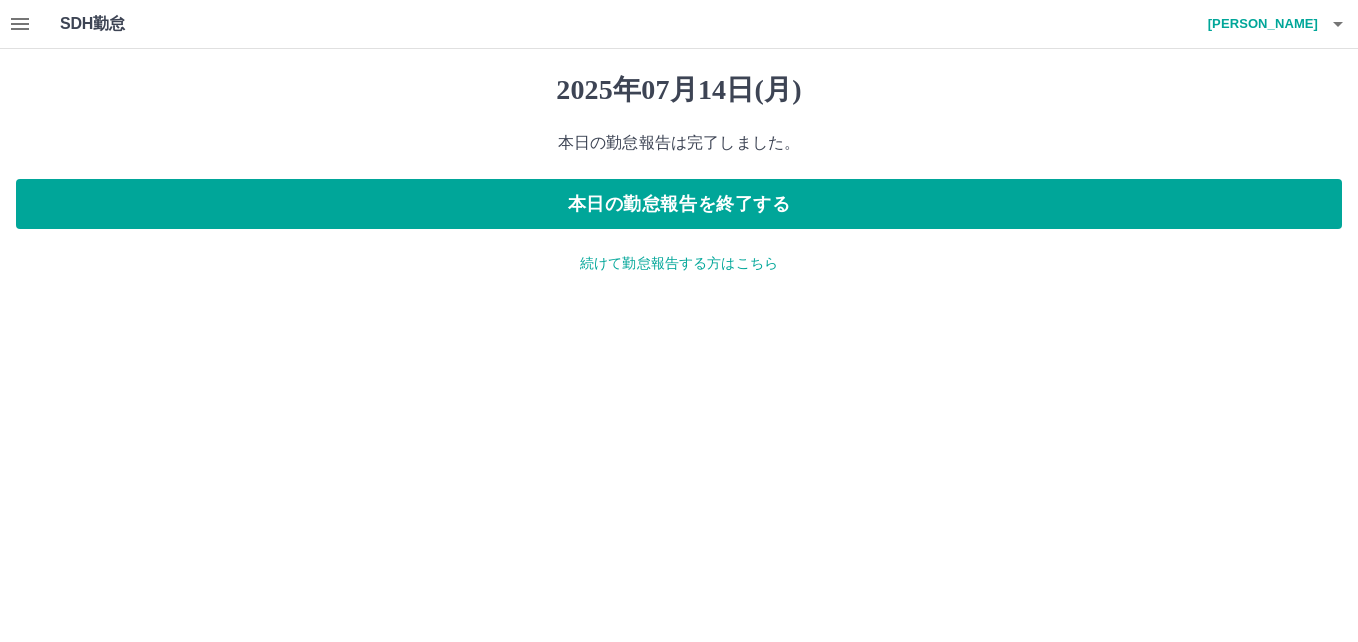 click at bounding box center [20, 24] 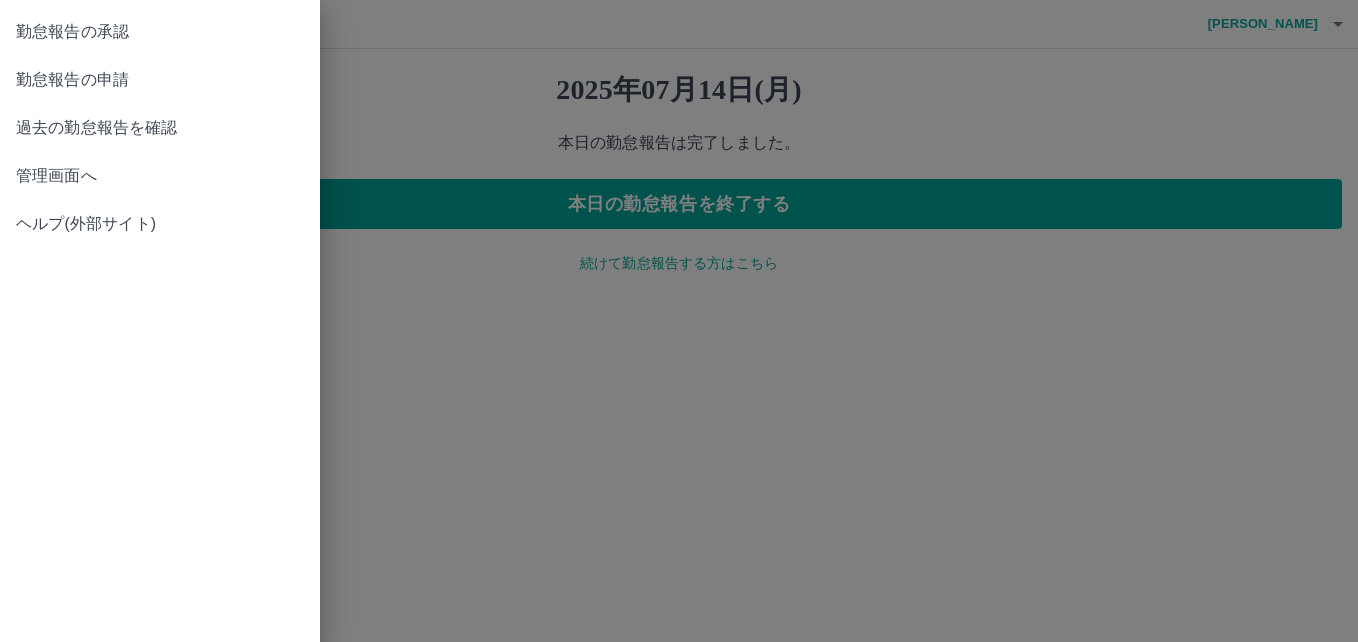 click on "勤怠報告の承認" at bounding box center (160, 32) 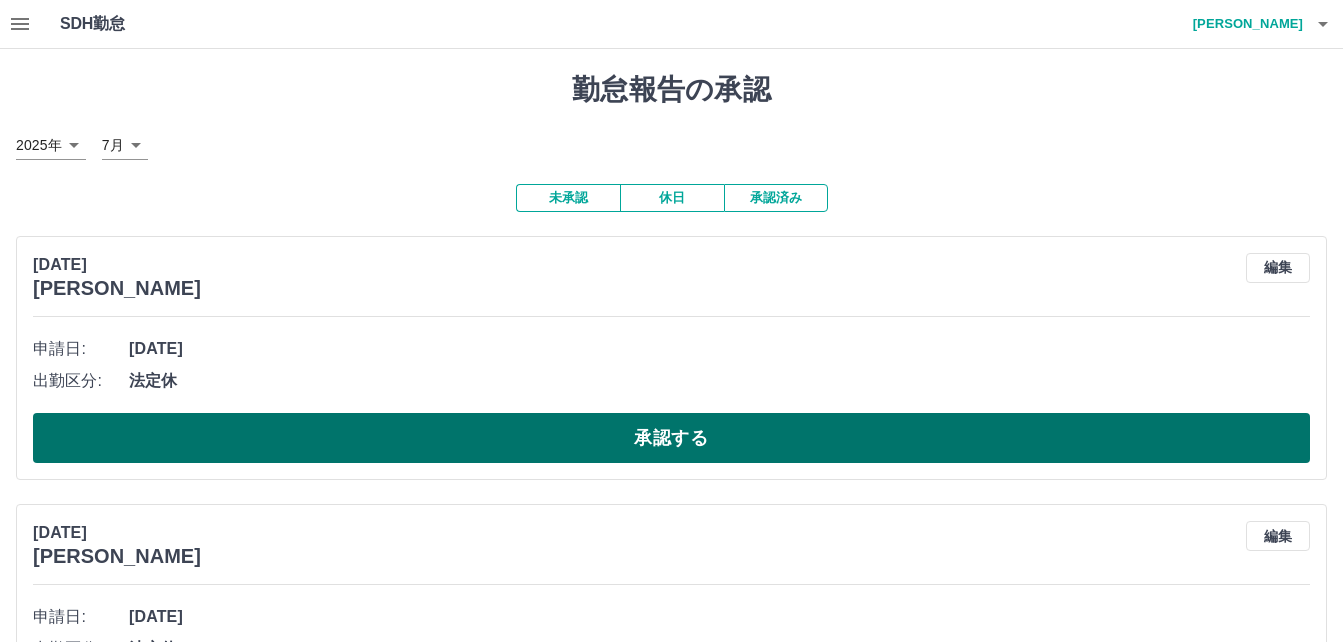 click on "承認する" at bounding box center [671, 438] 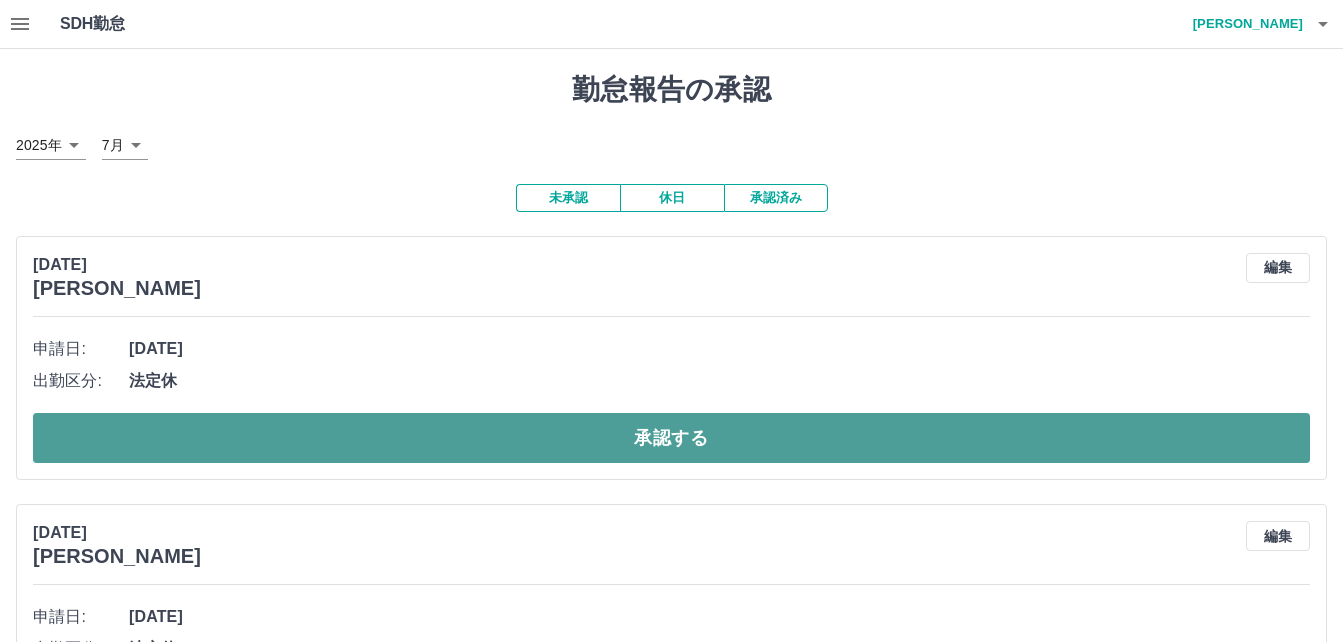 click on "承認する" at bounding box center (671, 438) 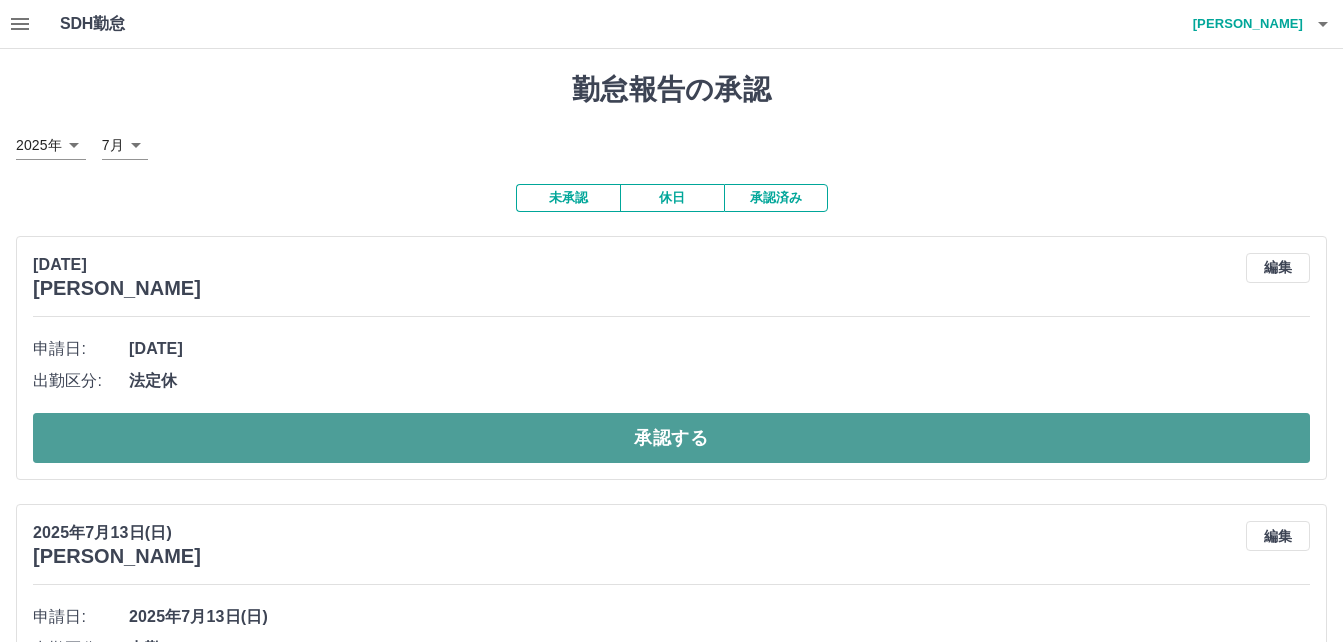 click on "承認する" at bounding box center [671, 438] 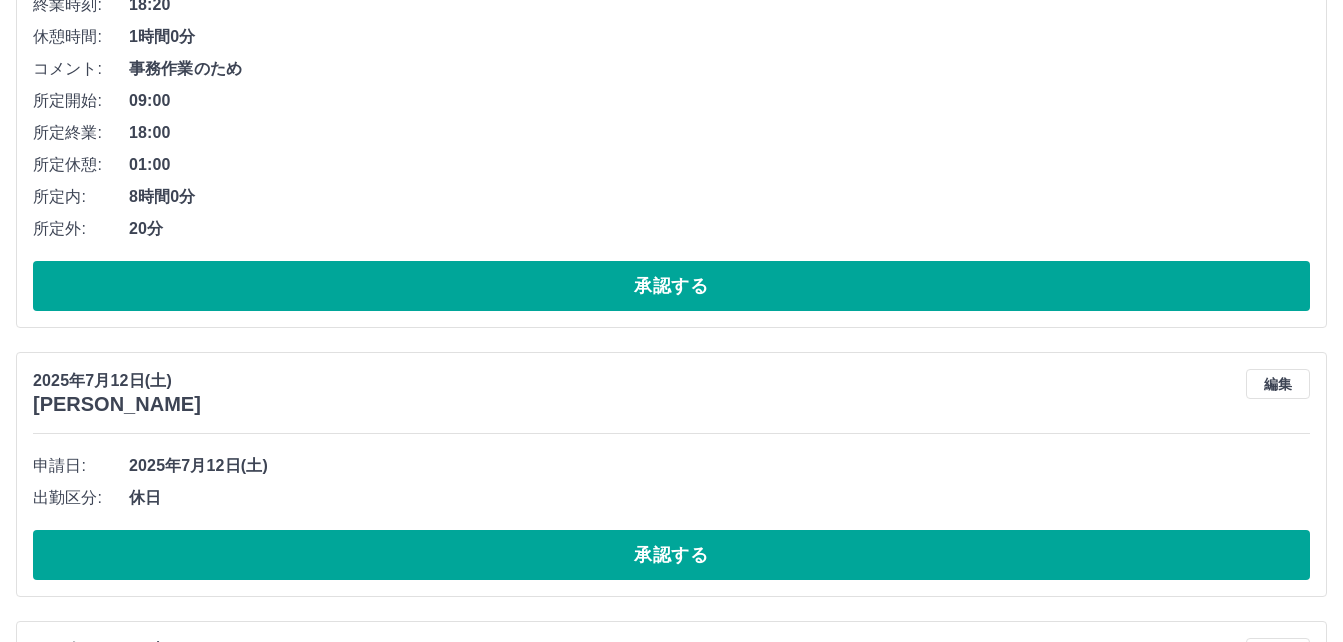 scroll, scrollTop: 2700, scrollLeft: 0, axis: vertical 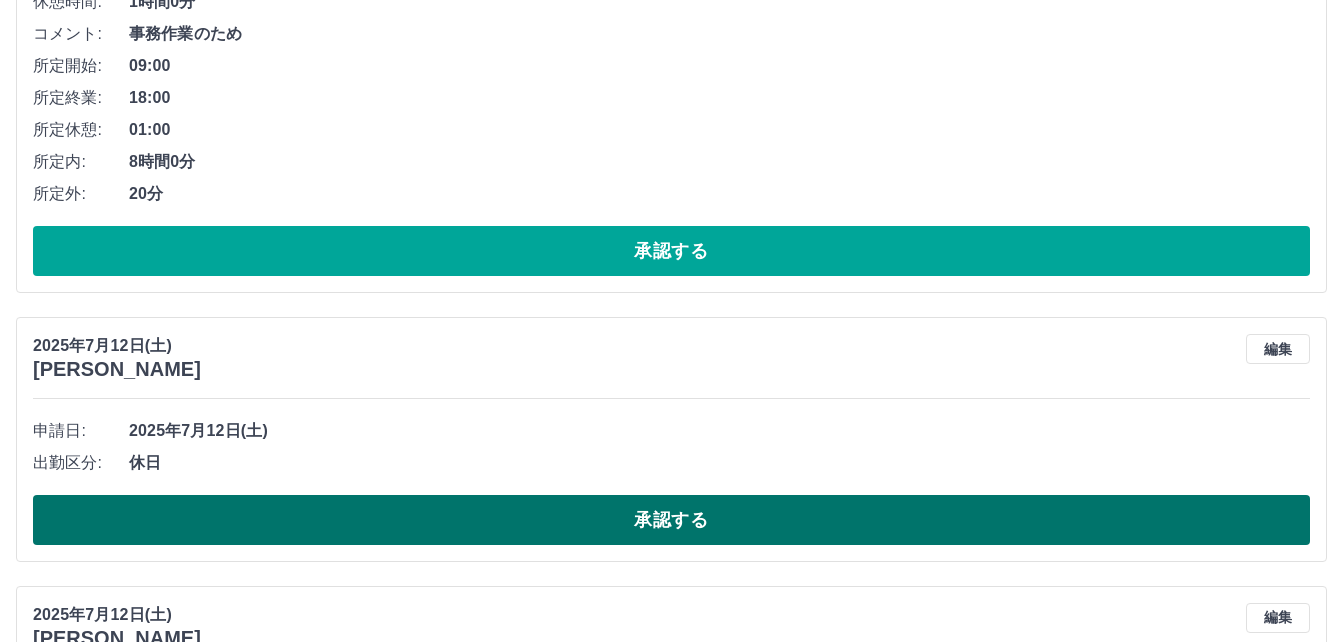 click on "承認する" at bounding box center (671, 520) 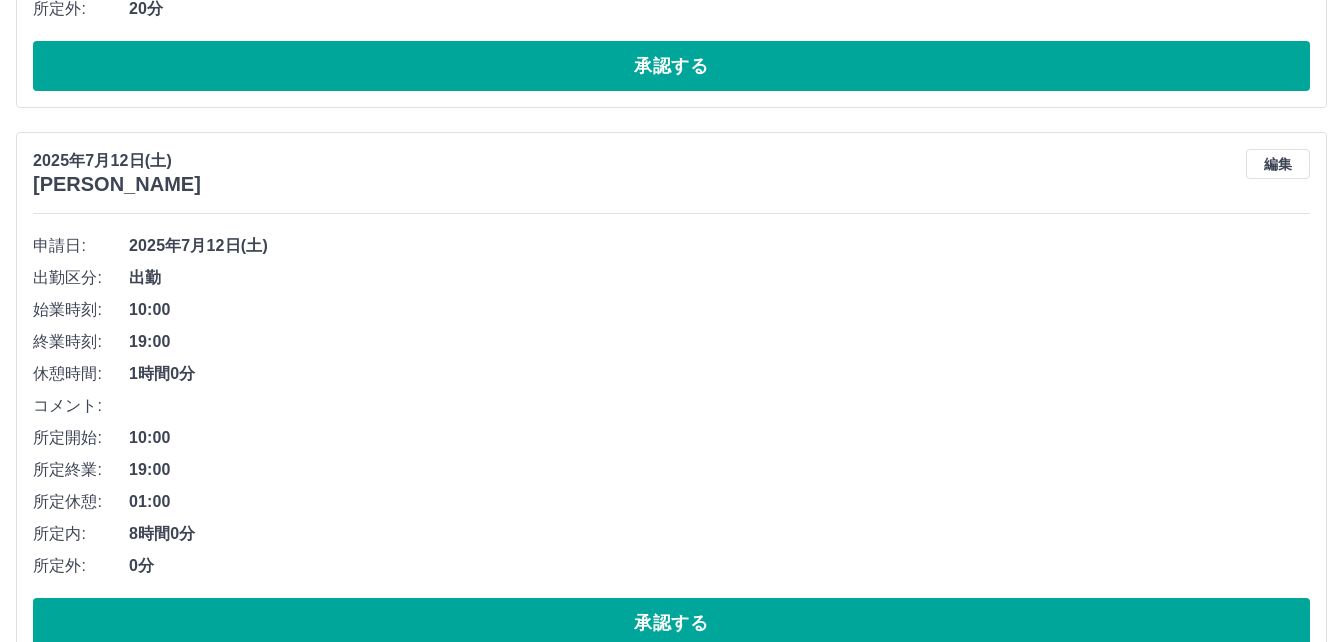 scroll, scrollTop: 2900, scrollLeft: 0, axis: vertical 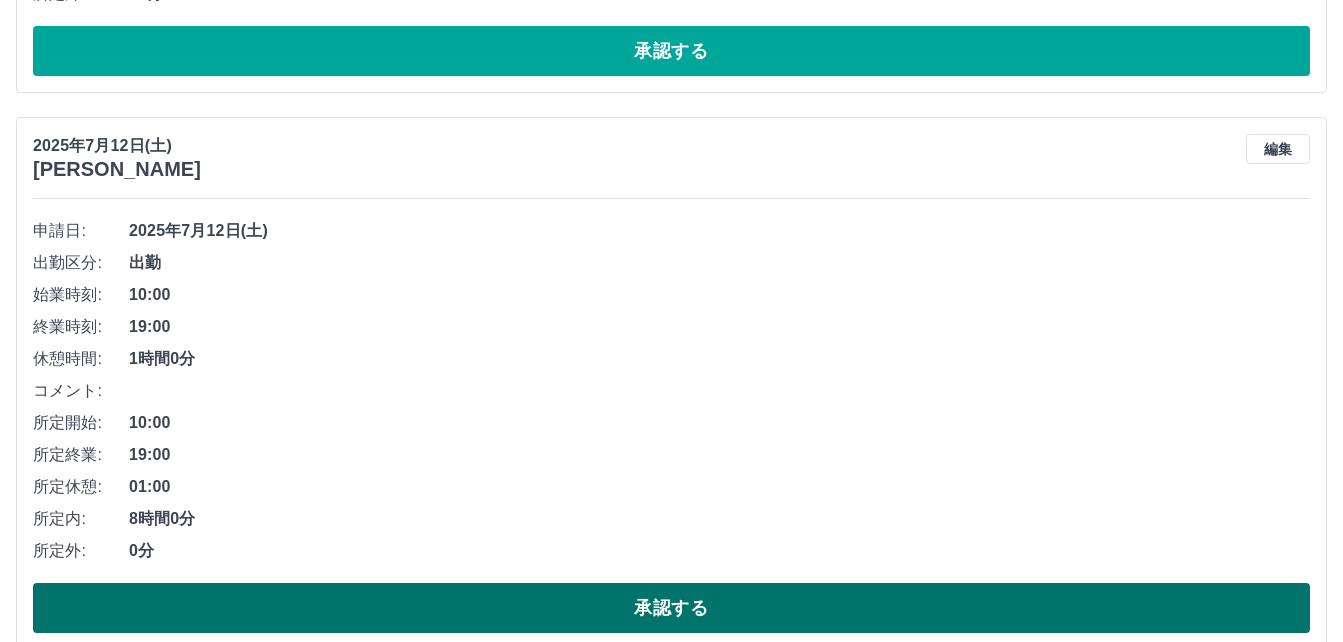 click on "承認する" at bounding box center (671, 608) 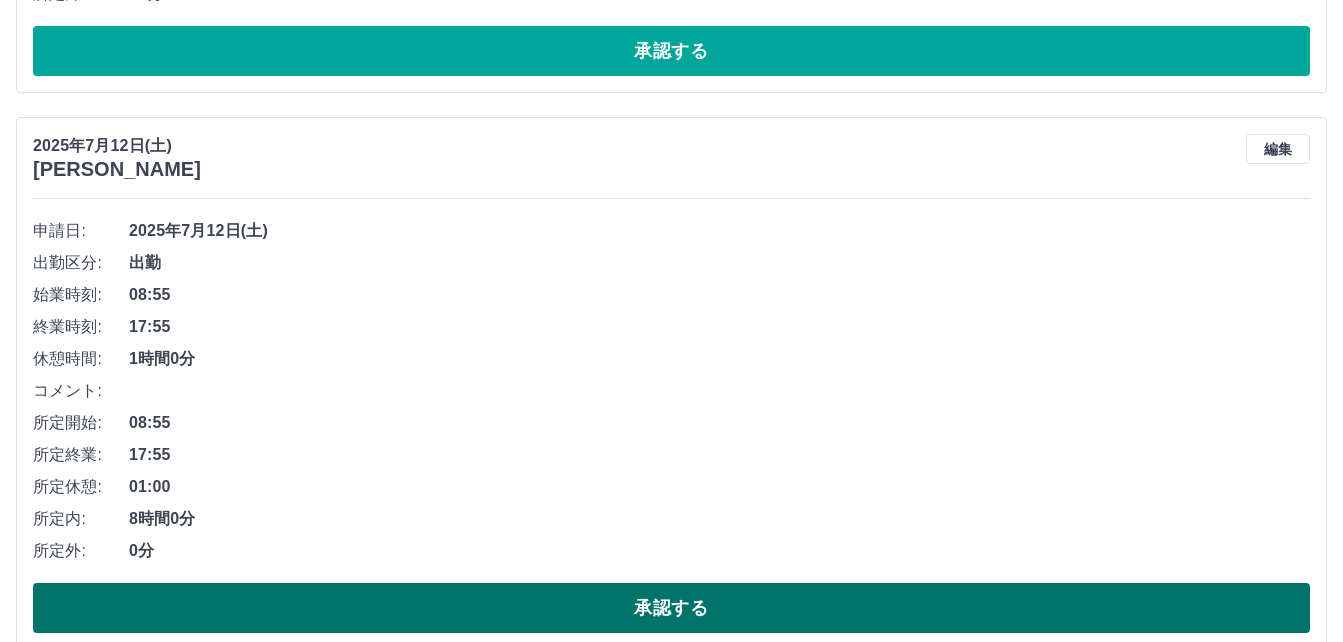 click on "承認する" at bounding box center (671, 608) 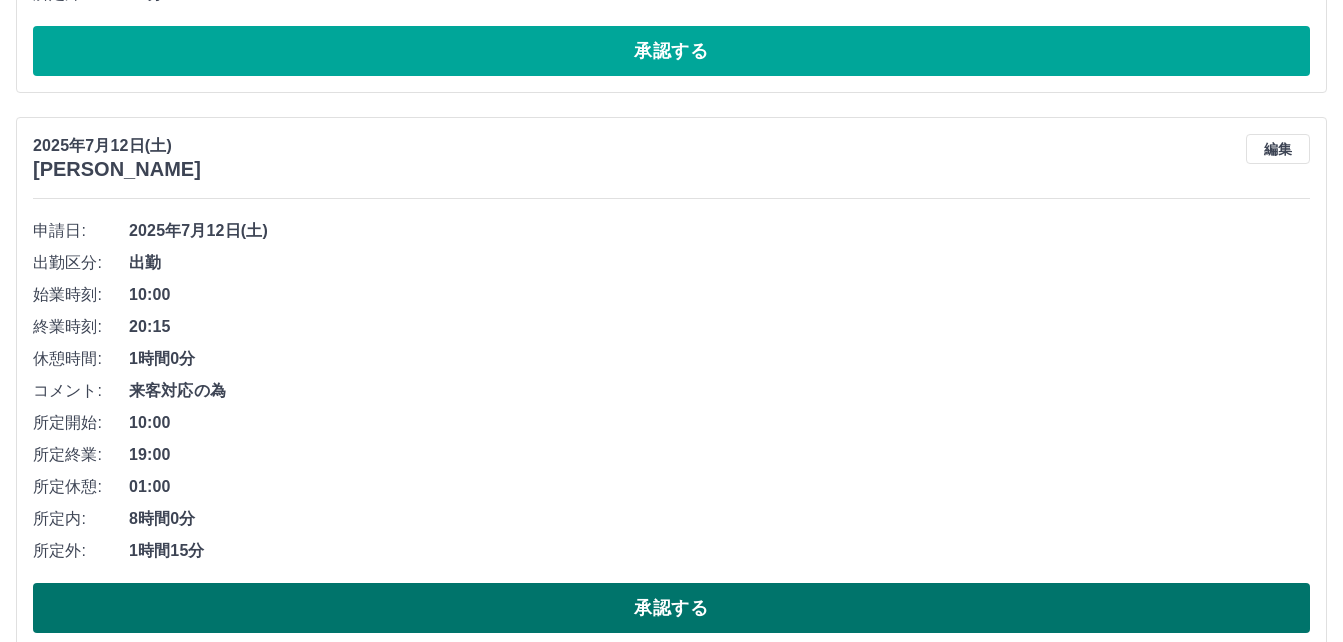 click on "承認する" at bounding box center [671, 608] 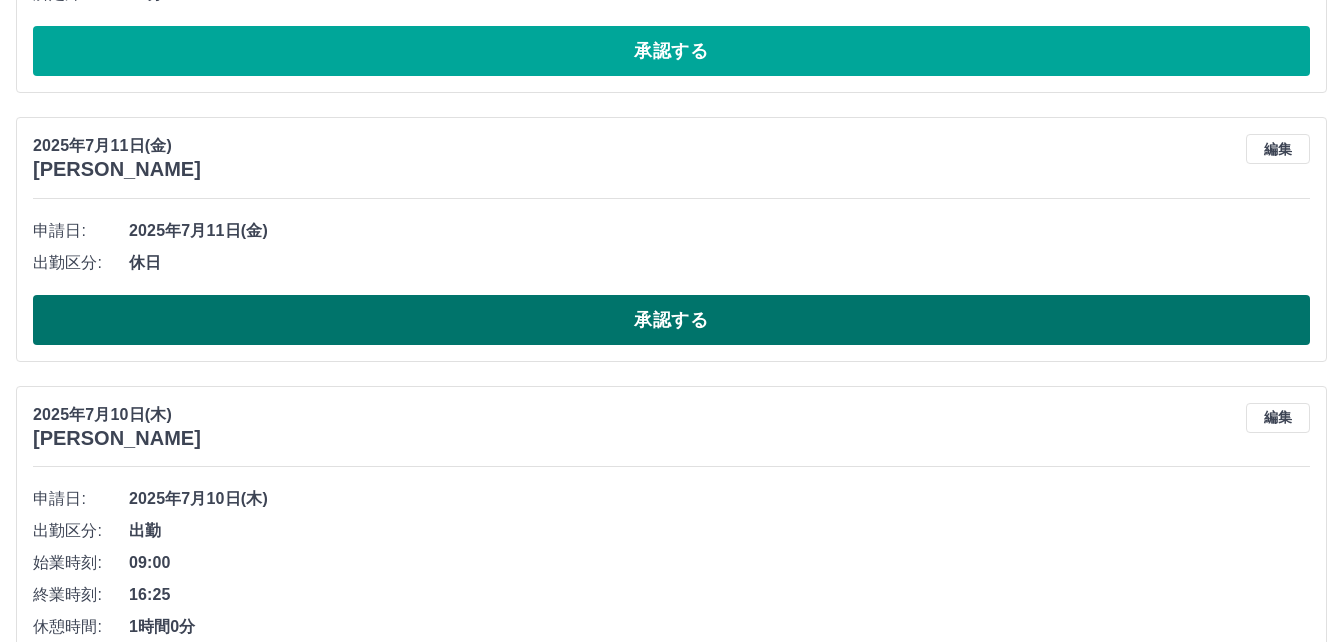 click on "承認する" at bounding box center (671, 320) 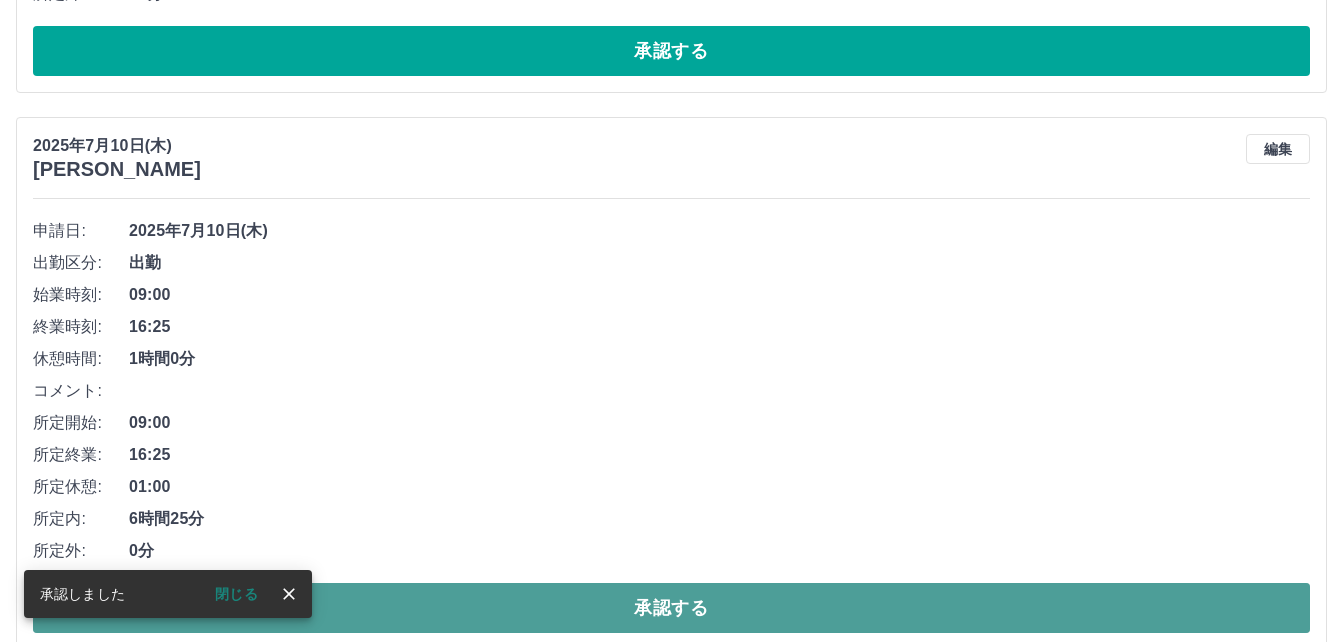 click on "承認する" at bounding box center [671, 608] 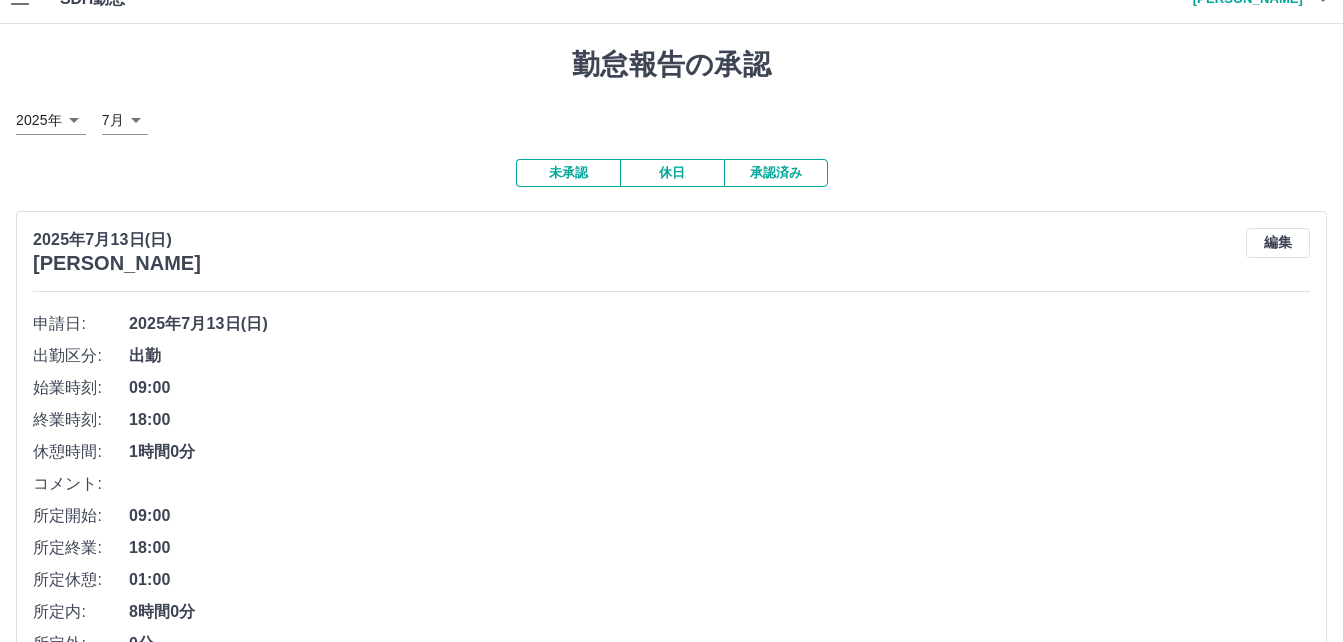 scroll, scrollTop: 0, scrollLeft: 0, axis: both 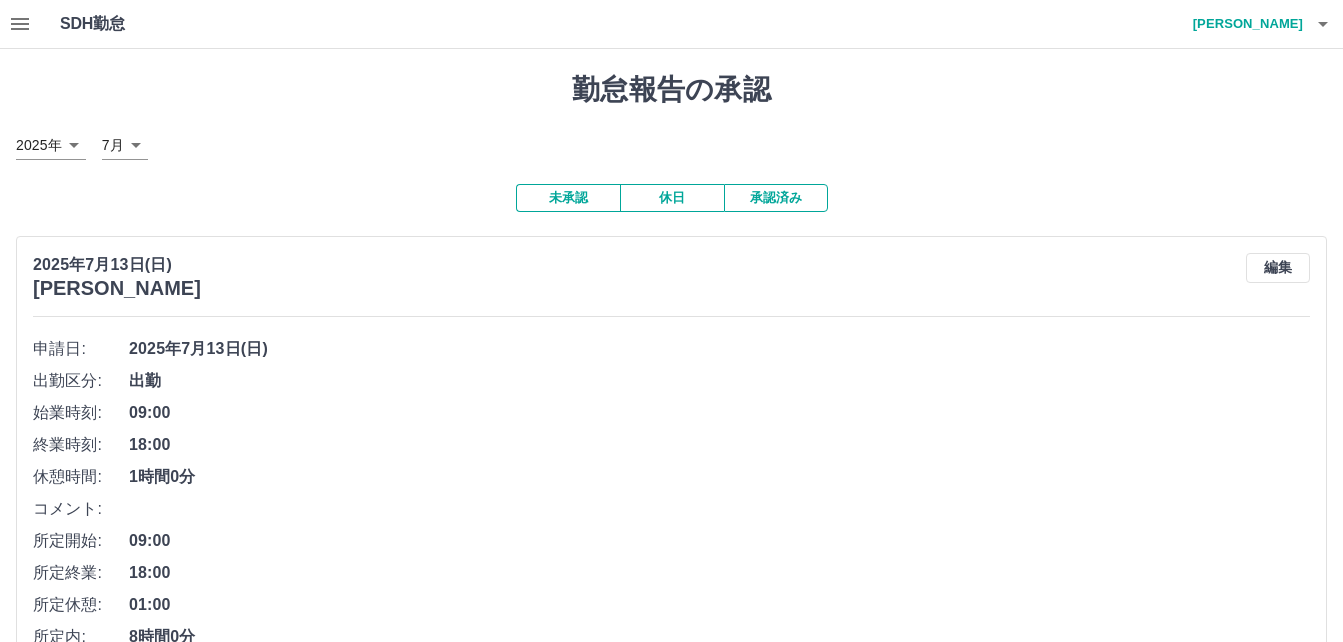 click 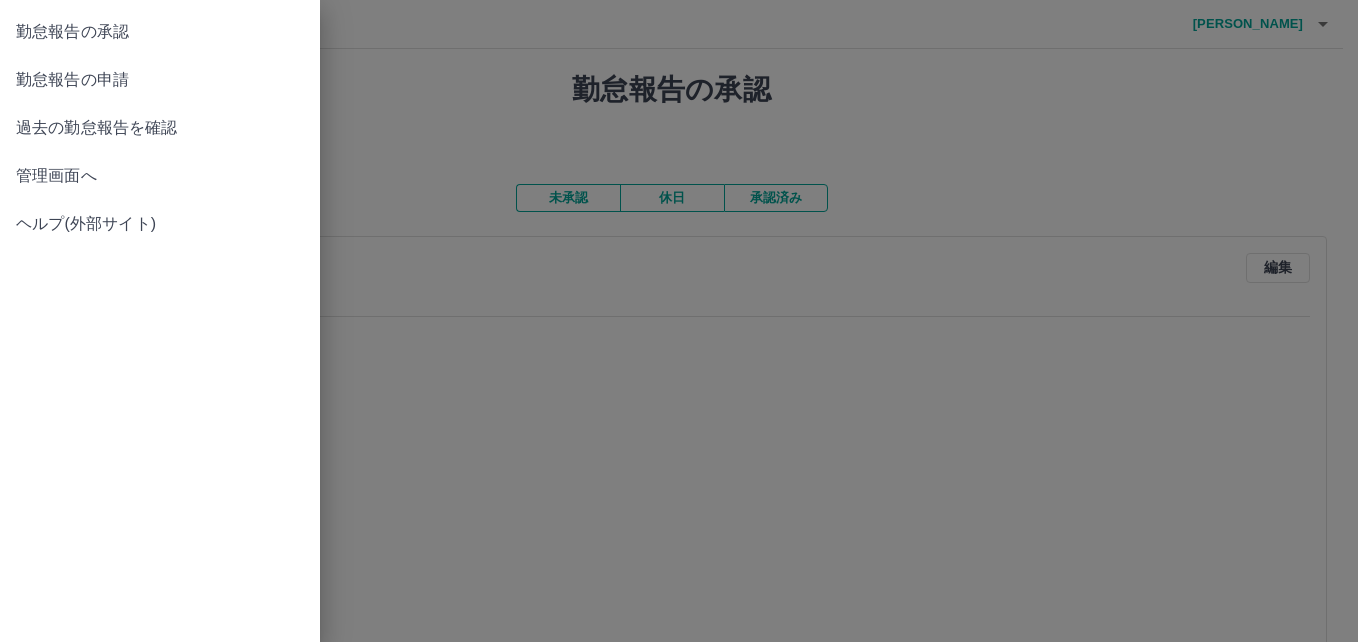 click on "勤怠報告の申請" at bounding box center (160, 80) 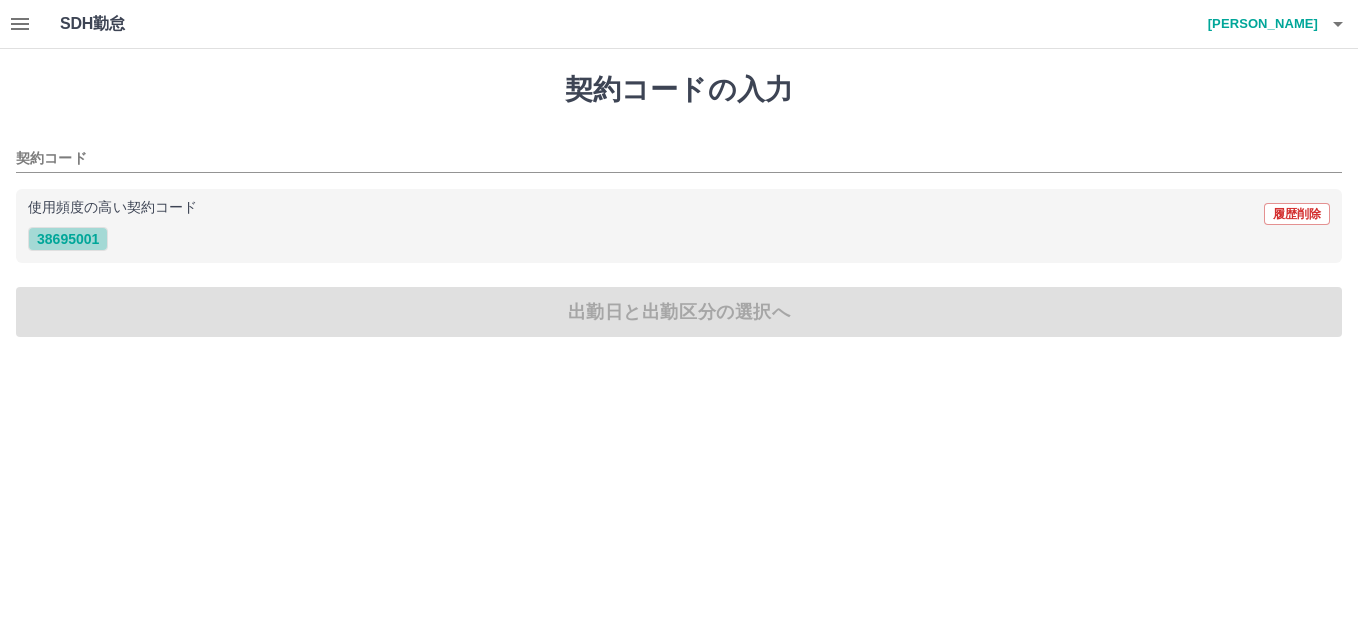 click on "38695001" at bounding box center [68, 239] 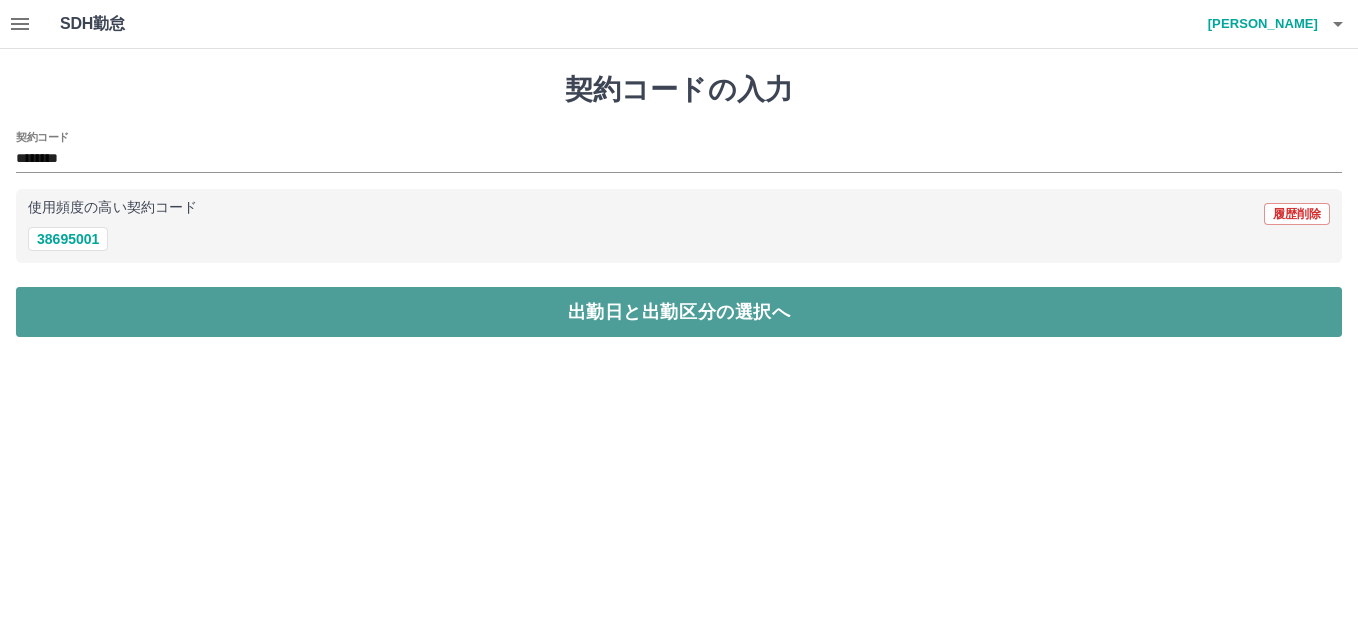 click on "出勤日と出勤区分の選択へ" at bounding box center (679, 312) 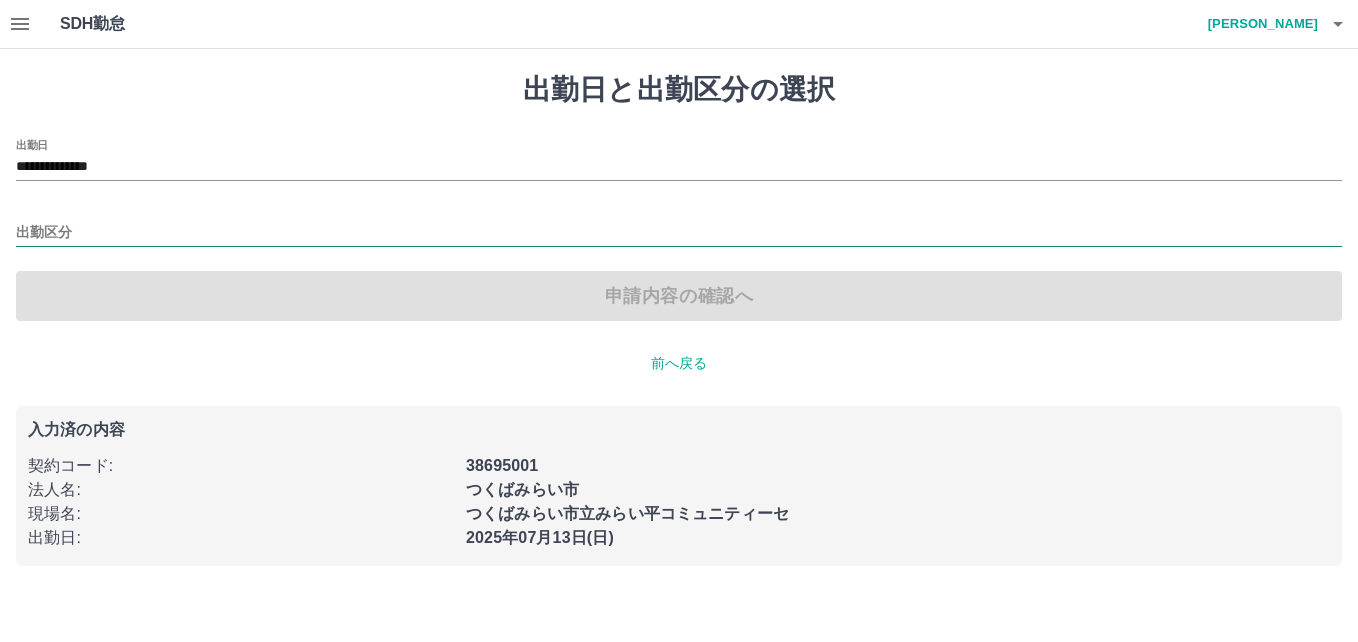 click on "出勤区分" at bounding box center [679, 233] 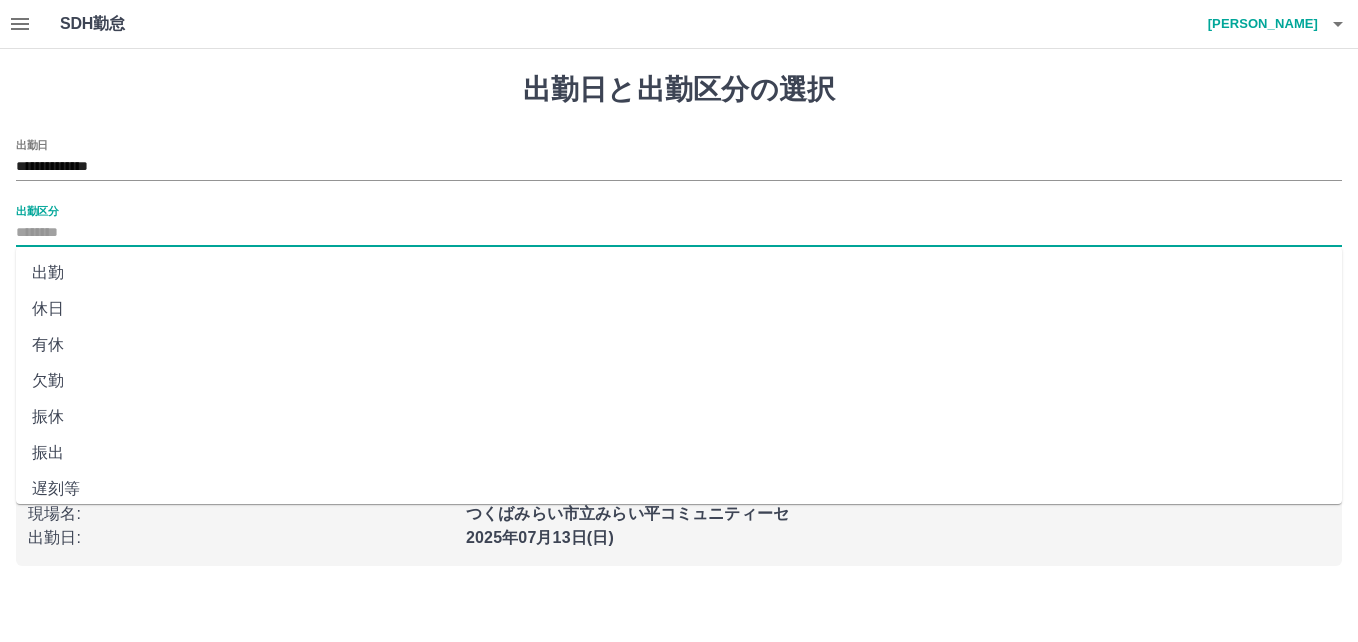 click on "出勤" at bounding box center (679, 273) 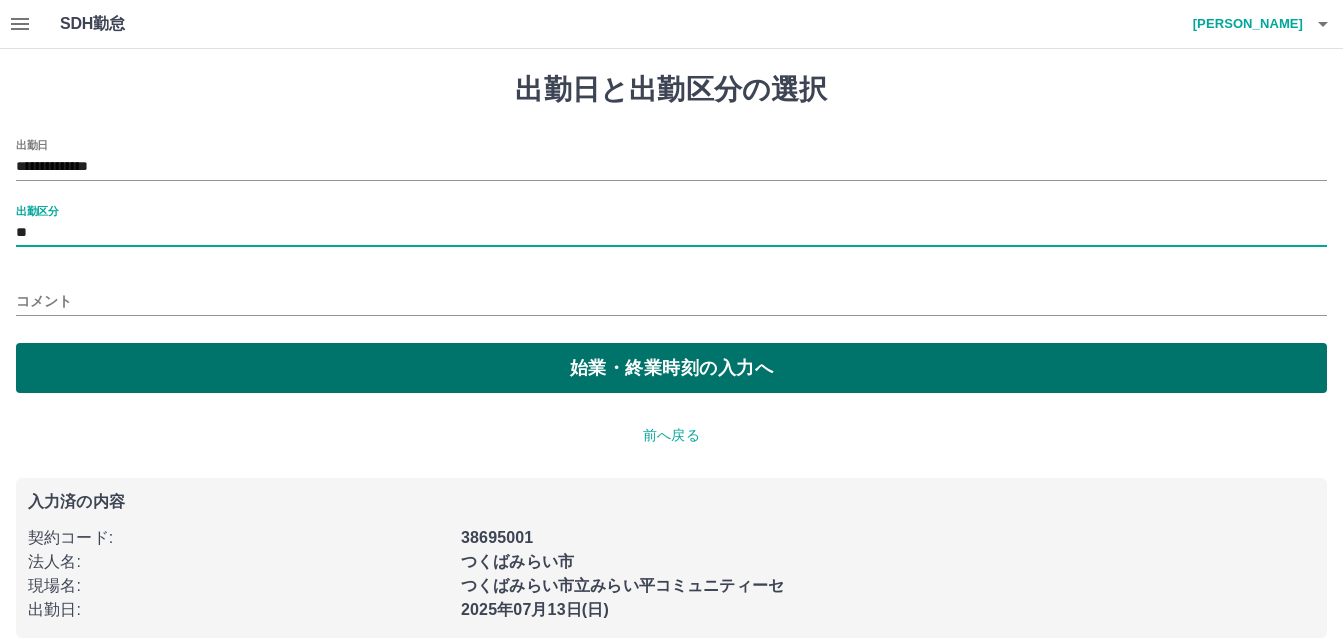 click on "始業・終業時刻の入力へ" at bounding box center [671, 368] 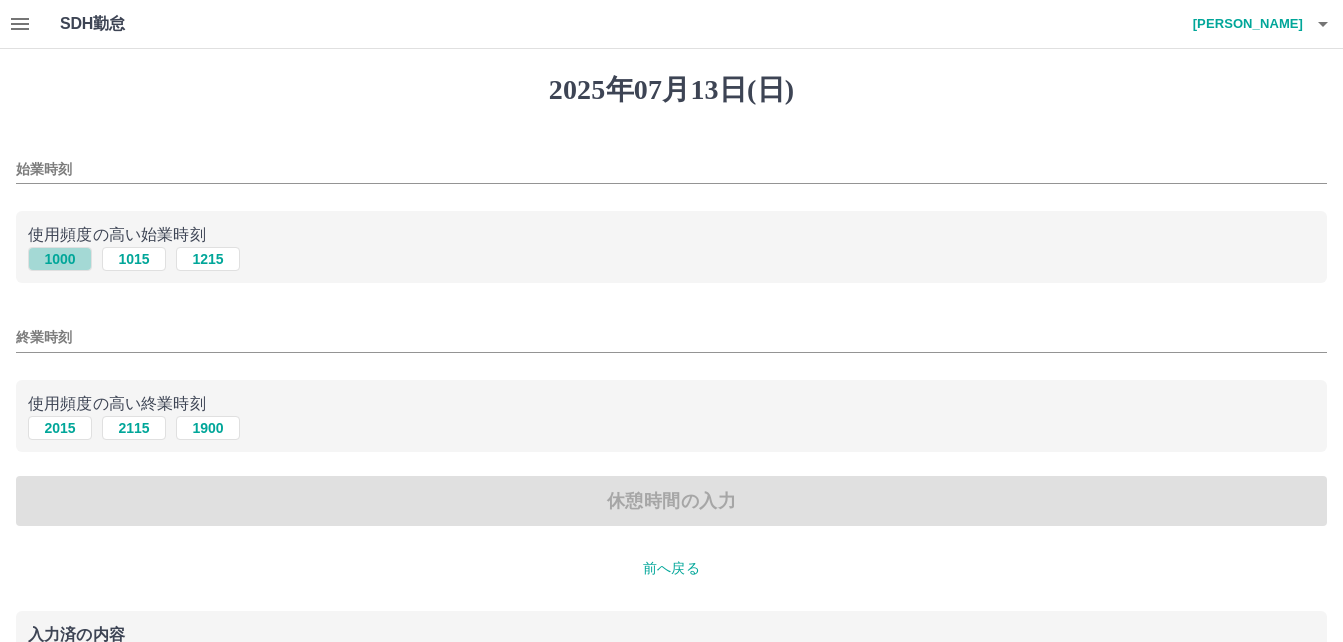 click on "1000" at bounding box center (60, 259) 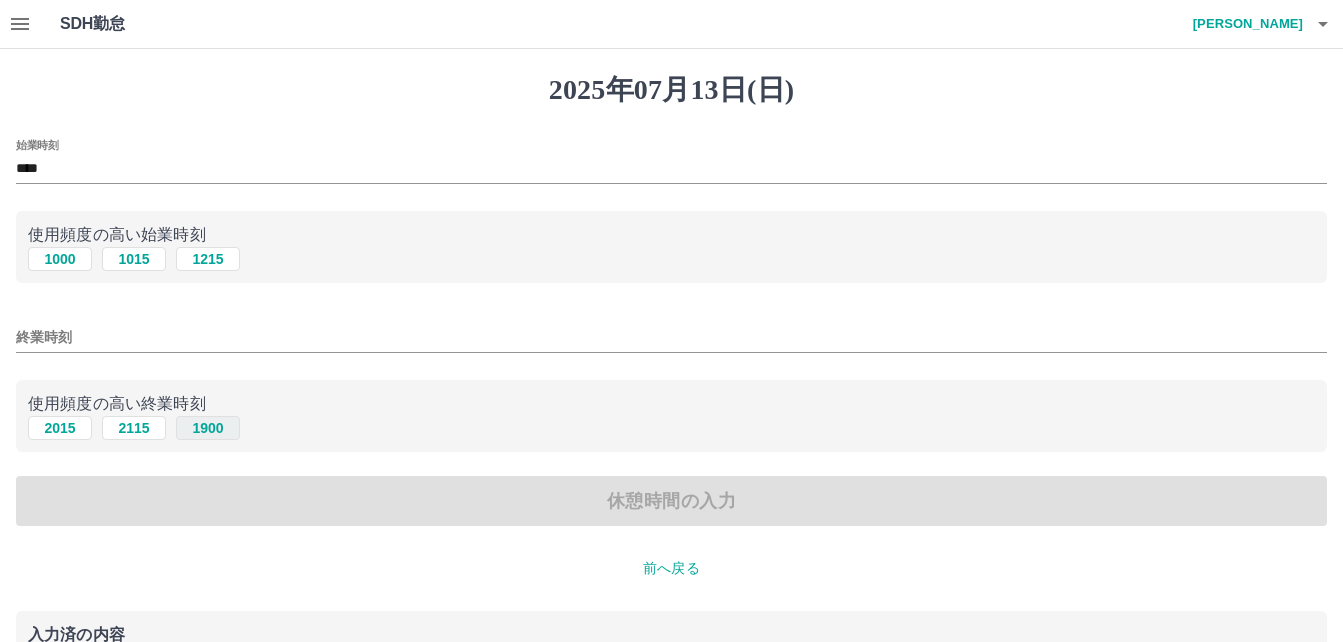 click on "1900" at bounding box center [208, 428] 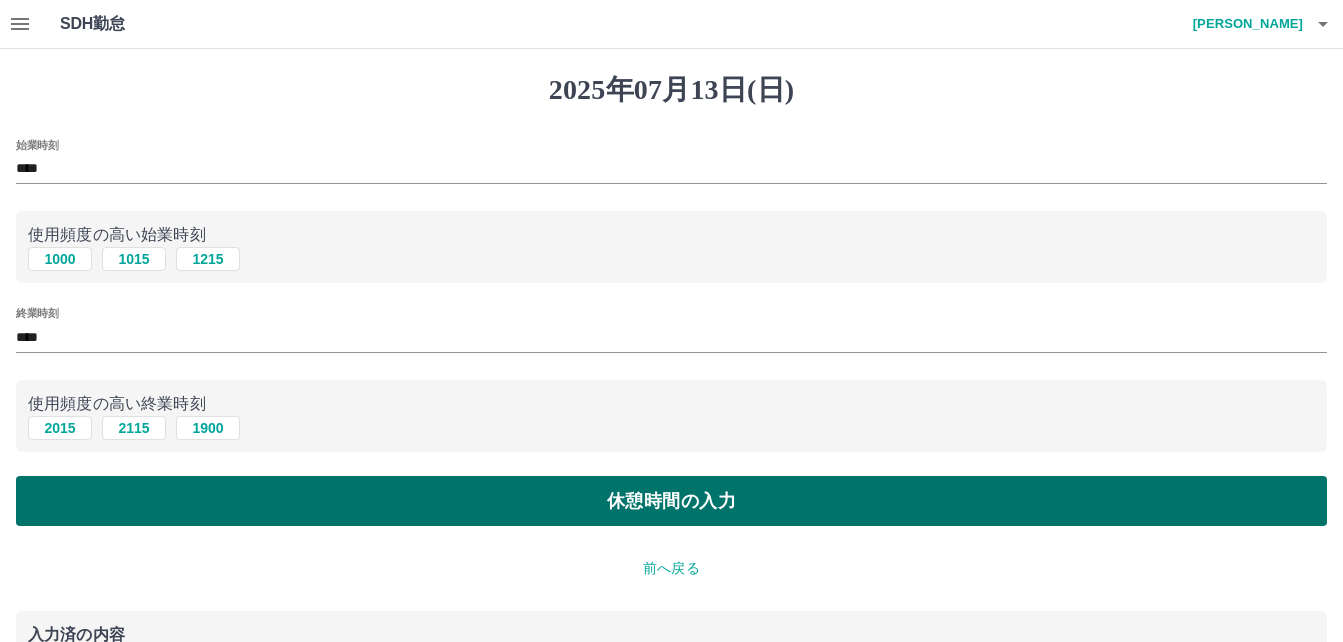 click on "休憩時間の入力" at bounding box center [671, 501] 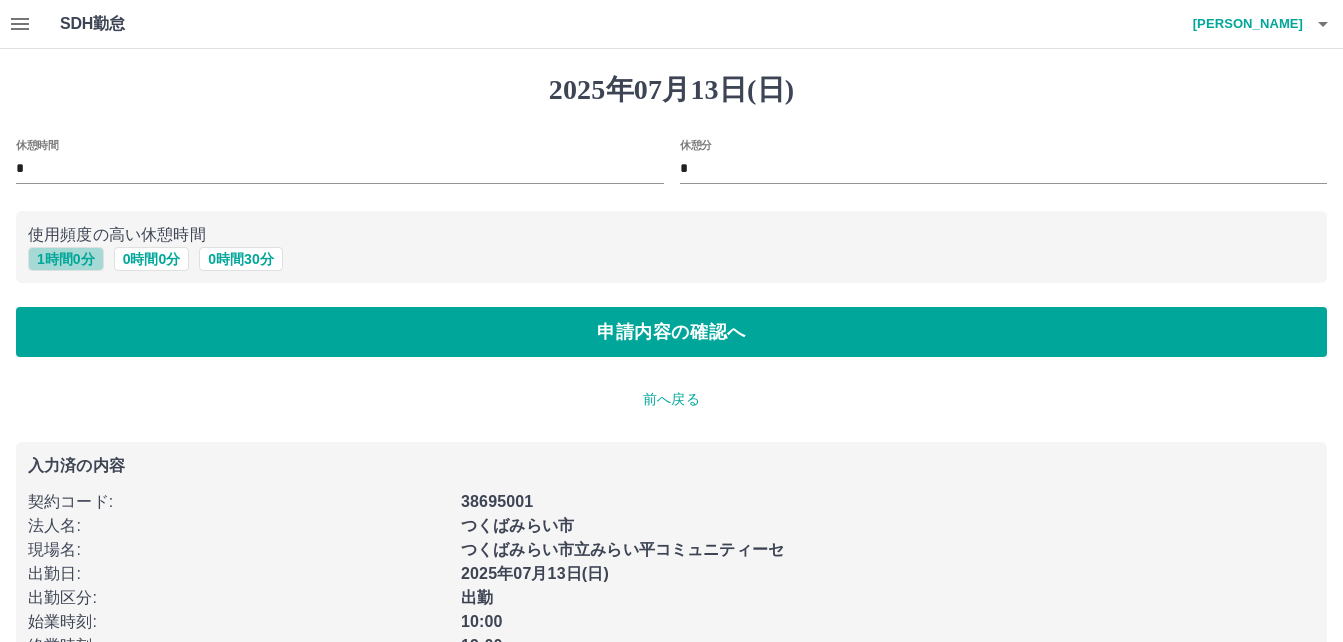 click on "1 時間 0 分" at bounding box center [66, 259] 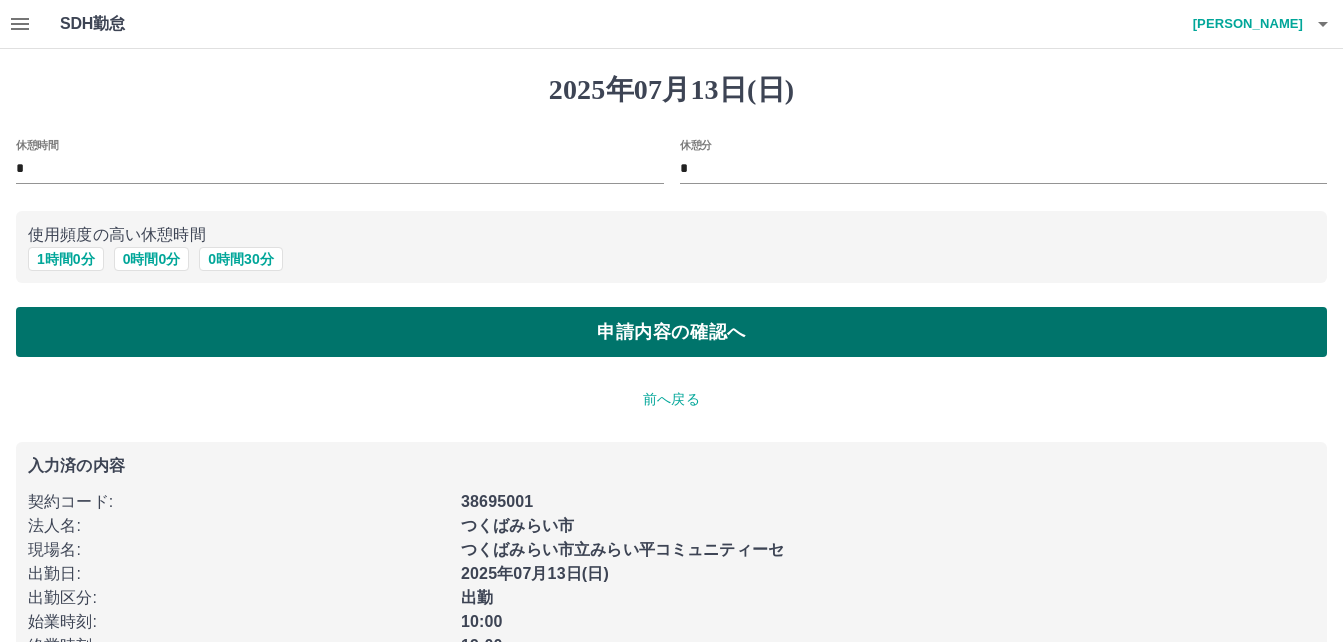click on "申請内容の確認へ" at bounding box center (671, 332) 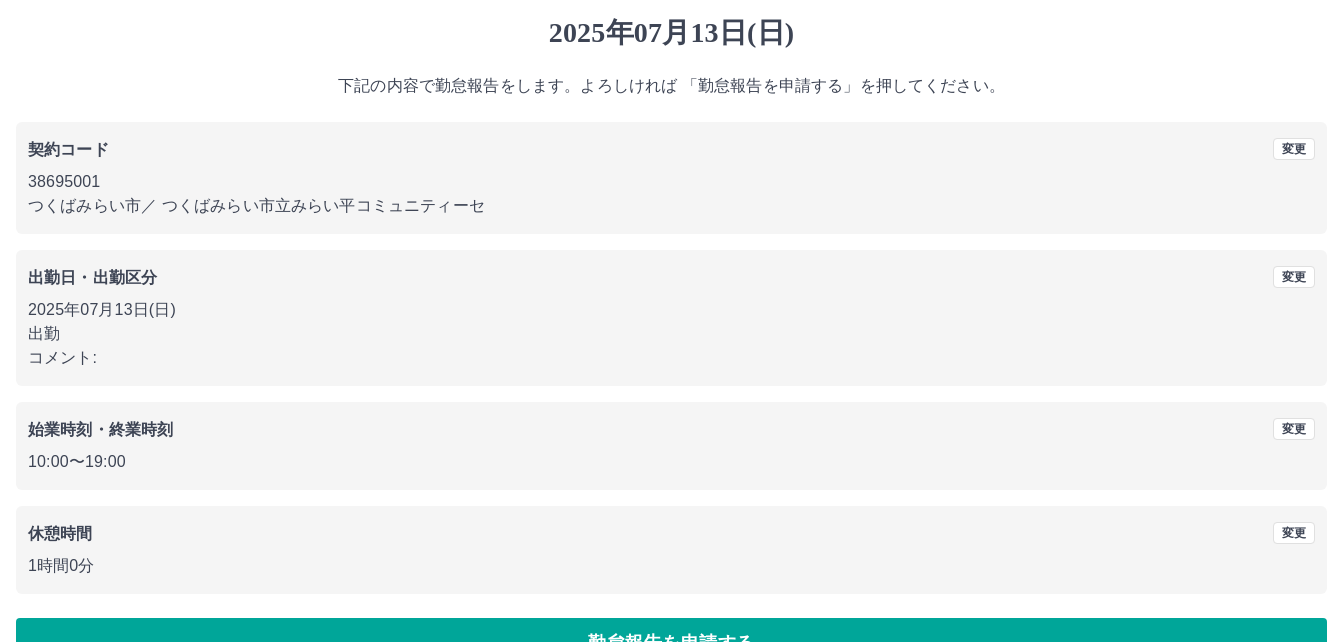 scroll, scrollTop: 107, scrollLeft: 0, axis: vertical 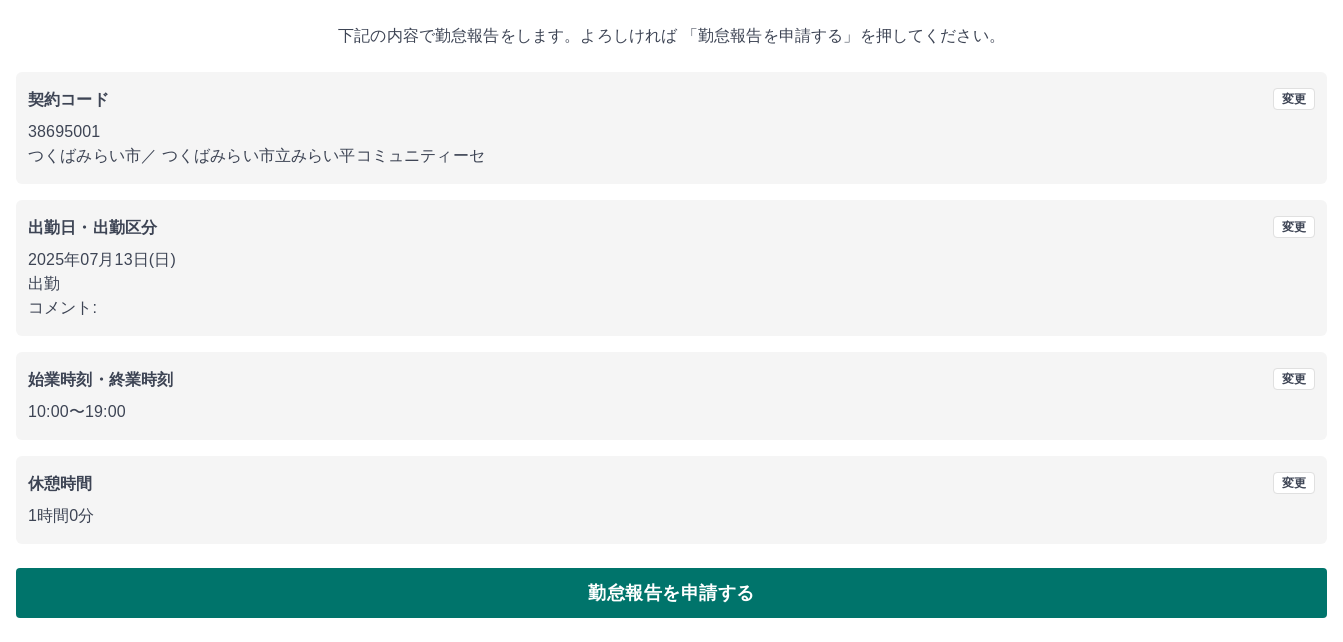 click on "勤怠報告を申請する" at bounding box center (671, 593) 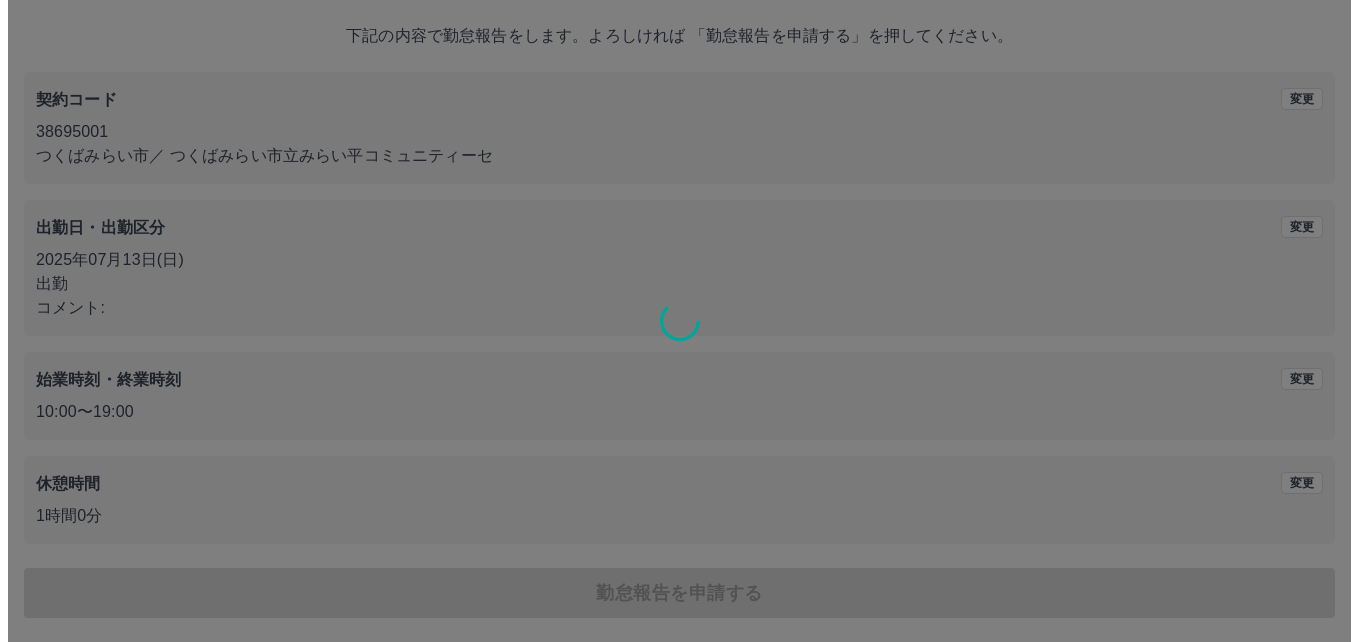 scroll, scrollTop: 0, scrollLeft: 0, axis: both 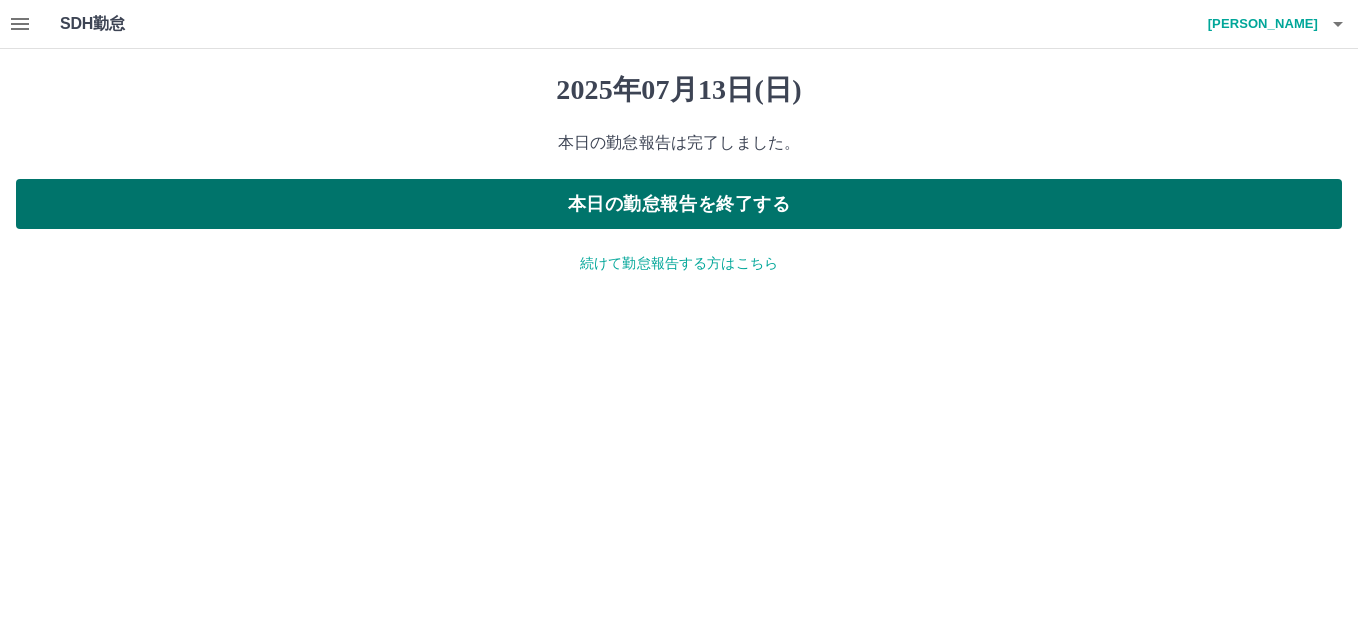 click on "本日の勤怠報告を終了する" at bounding box center [679, 204] 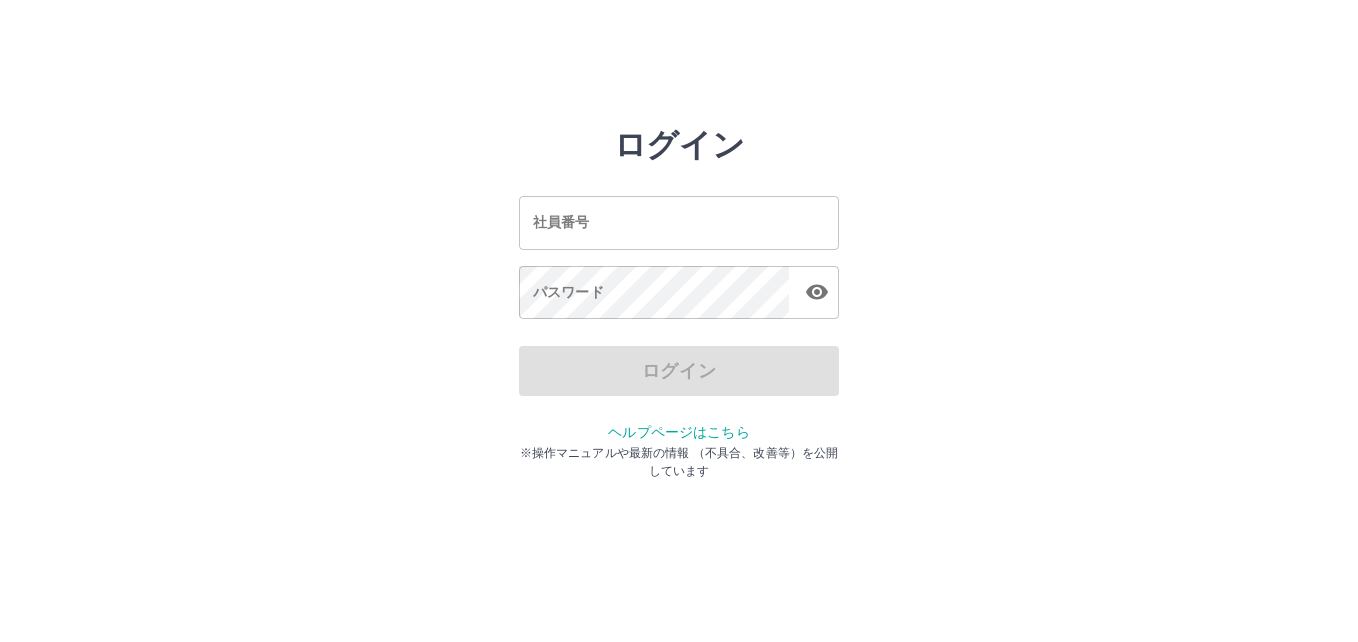 scroll, scrollTop: 0, scrollLeft: 0, axis: both 